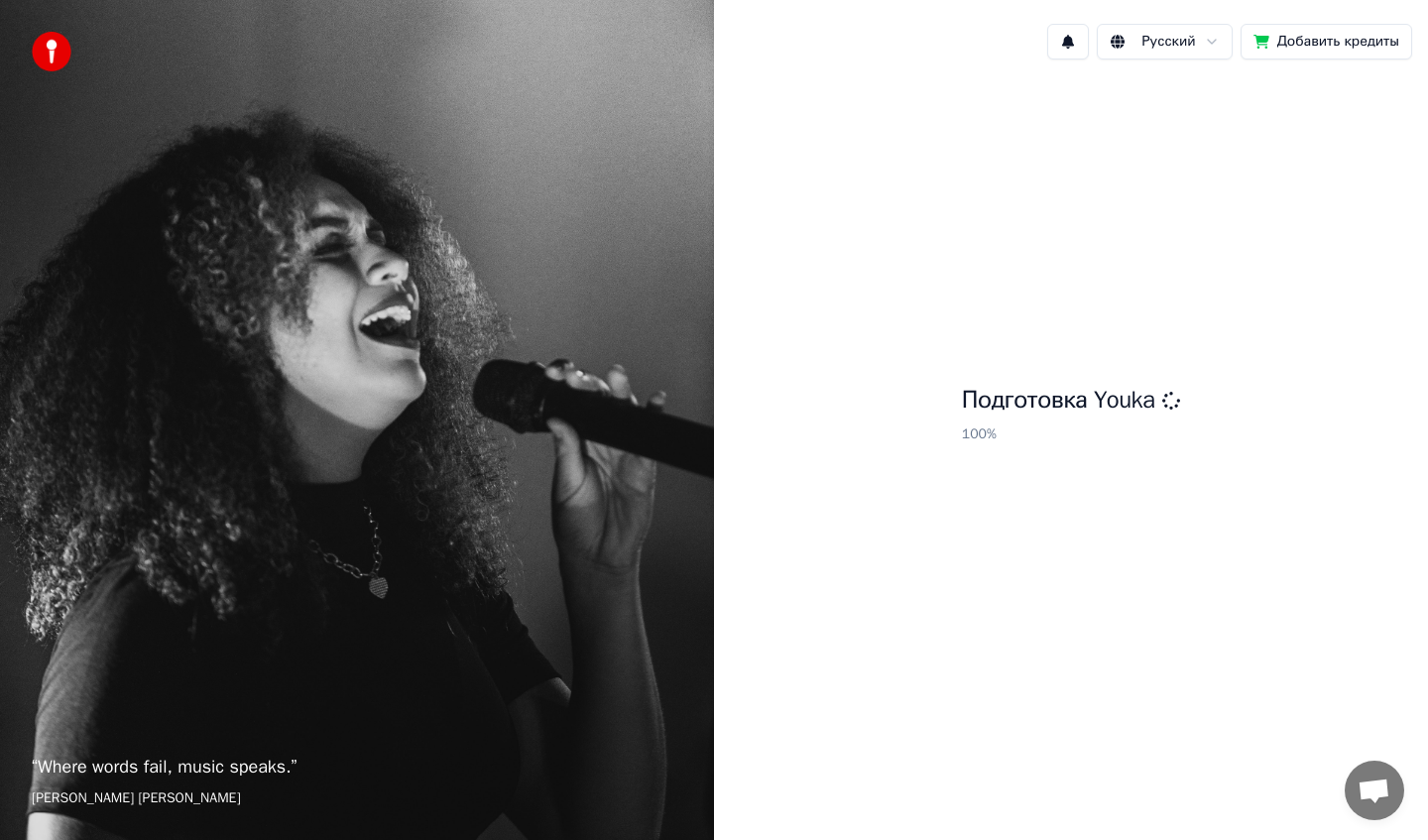 scroll, scrollTop: 0, scrollLeft: 0, axis: both 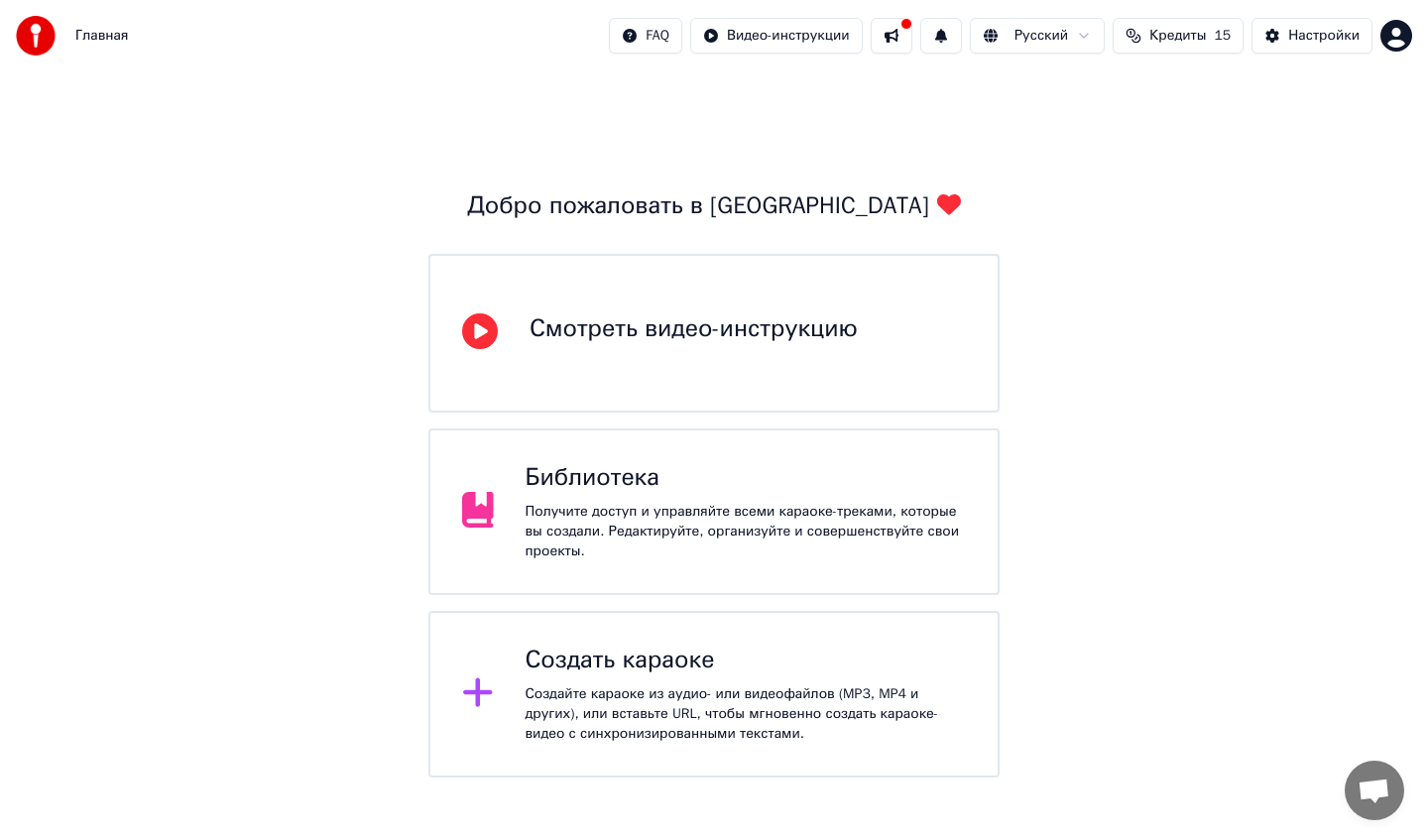 click on "Создайте караоке из аудио- или видеофайлов (MP3, MP4 и других), или вставьте URL, чтобы мгновенно создать караоке-видео с синхронизированными текстами." at bounding box center [746, 714] 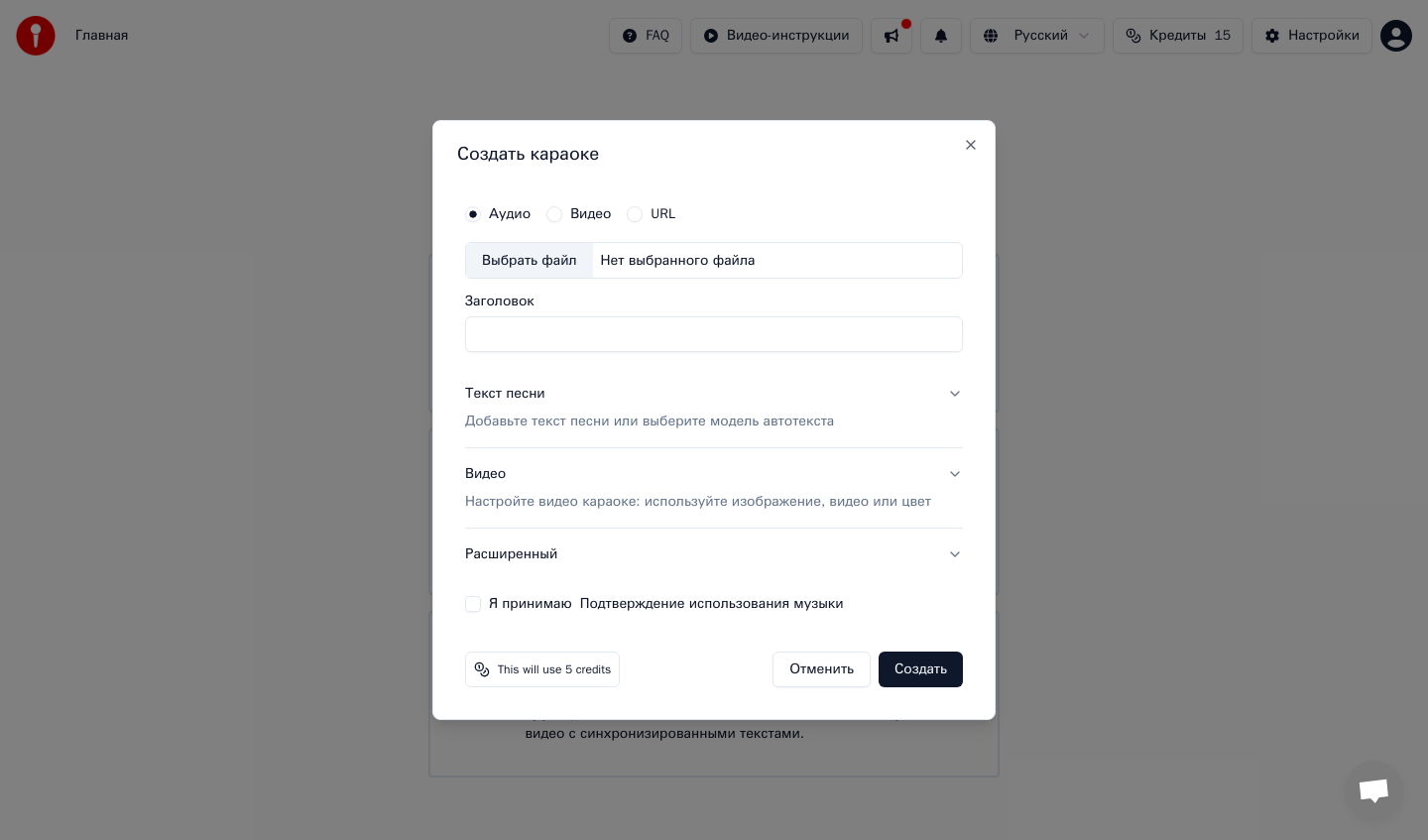 click on "Выбрать файл" at bounding box center (530, 261) 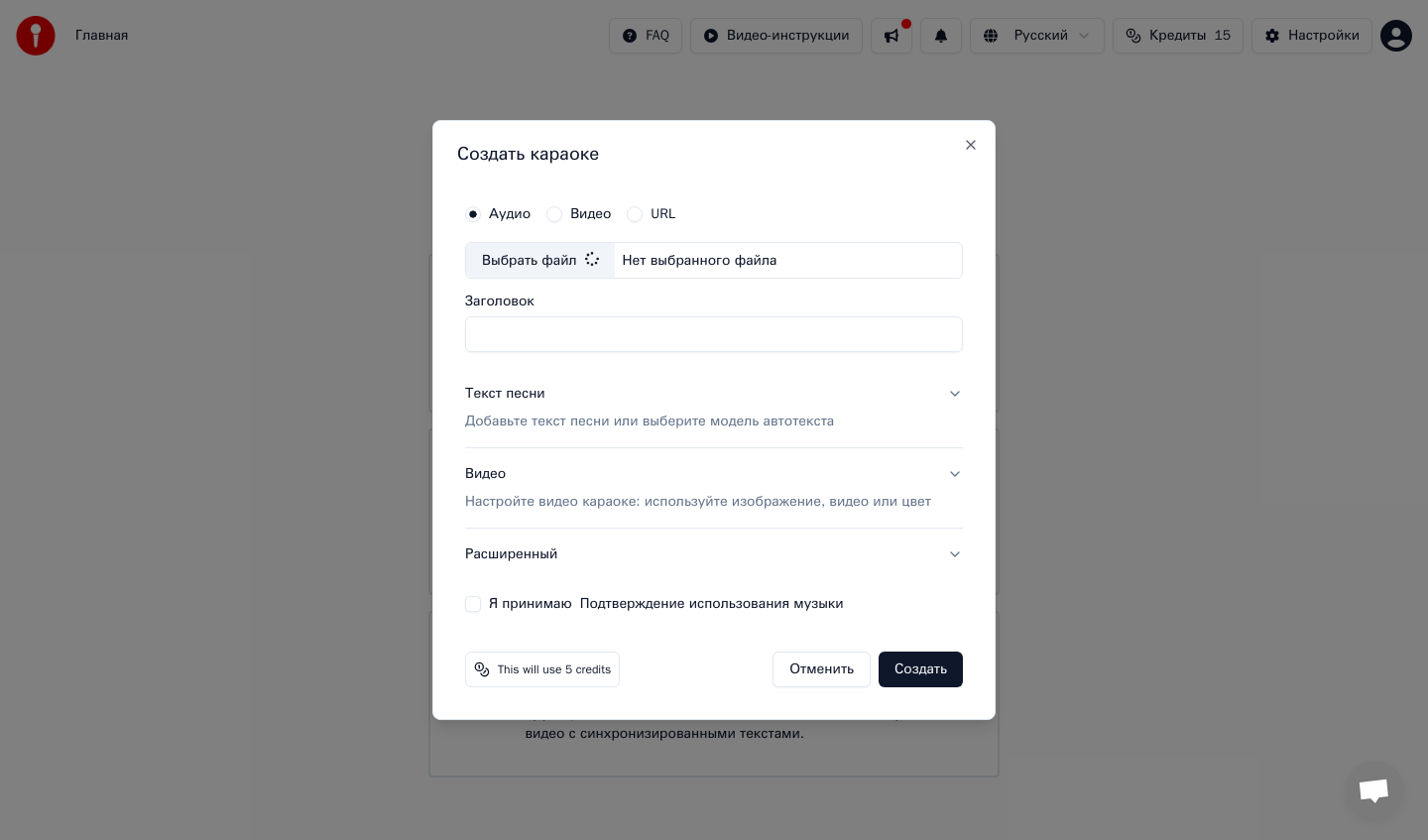 type on "**********" 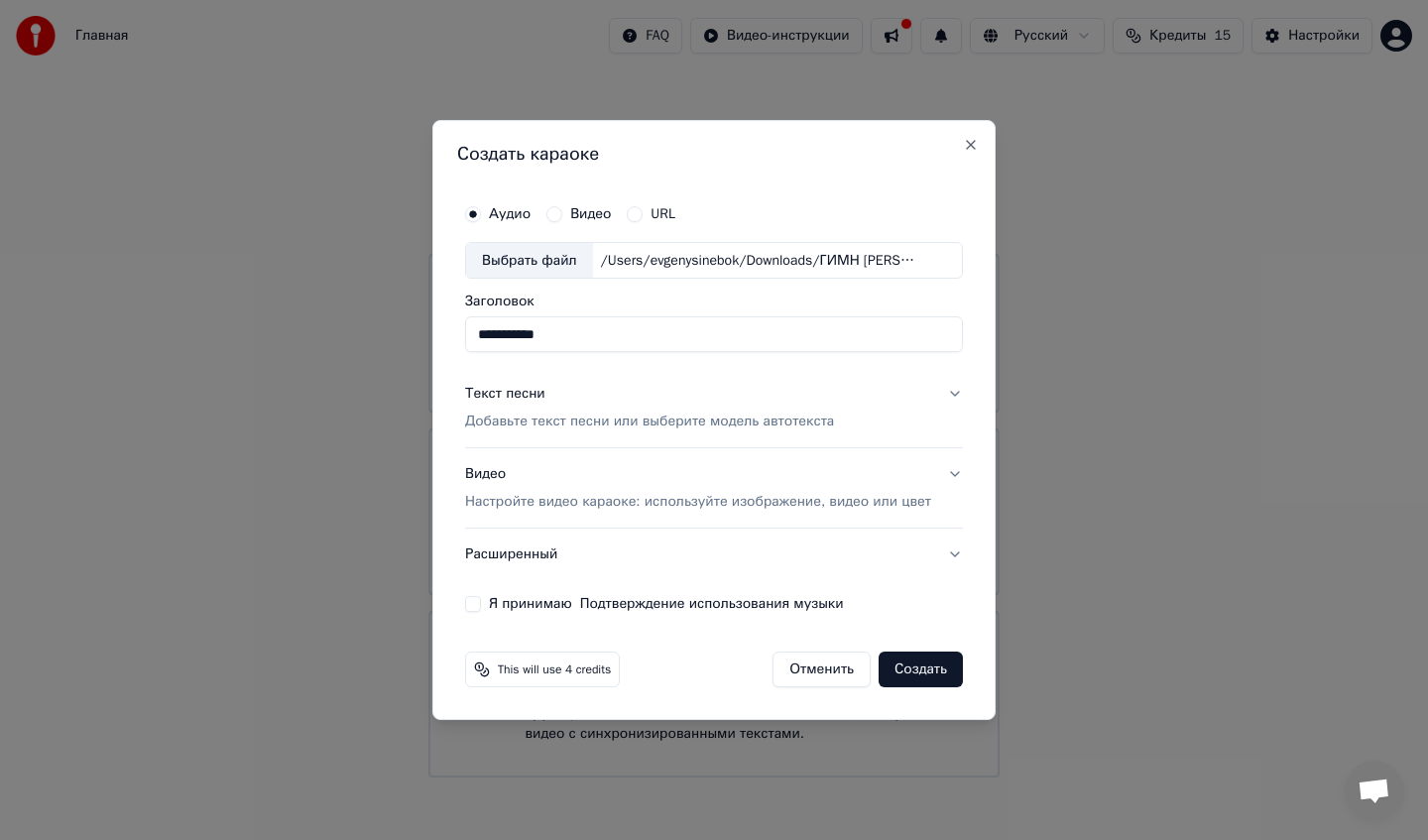 click on "Добавьте текст песни или выберите модель автотекста" at bounding box center [650, 422] 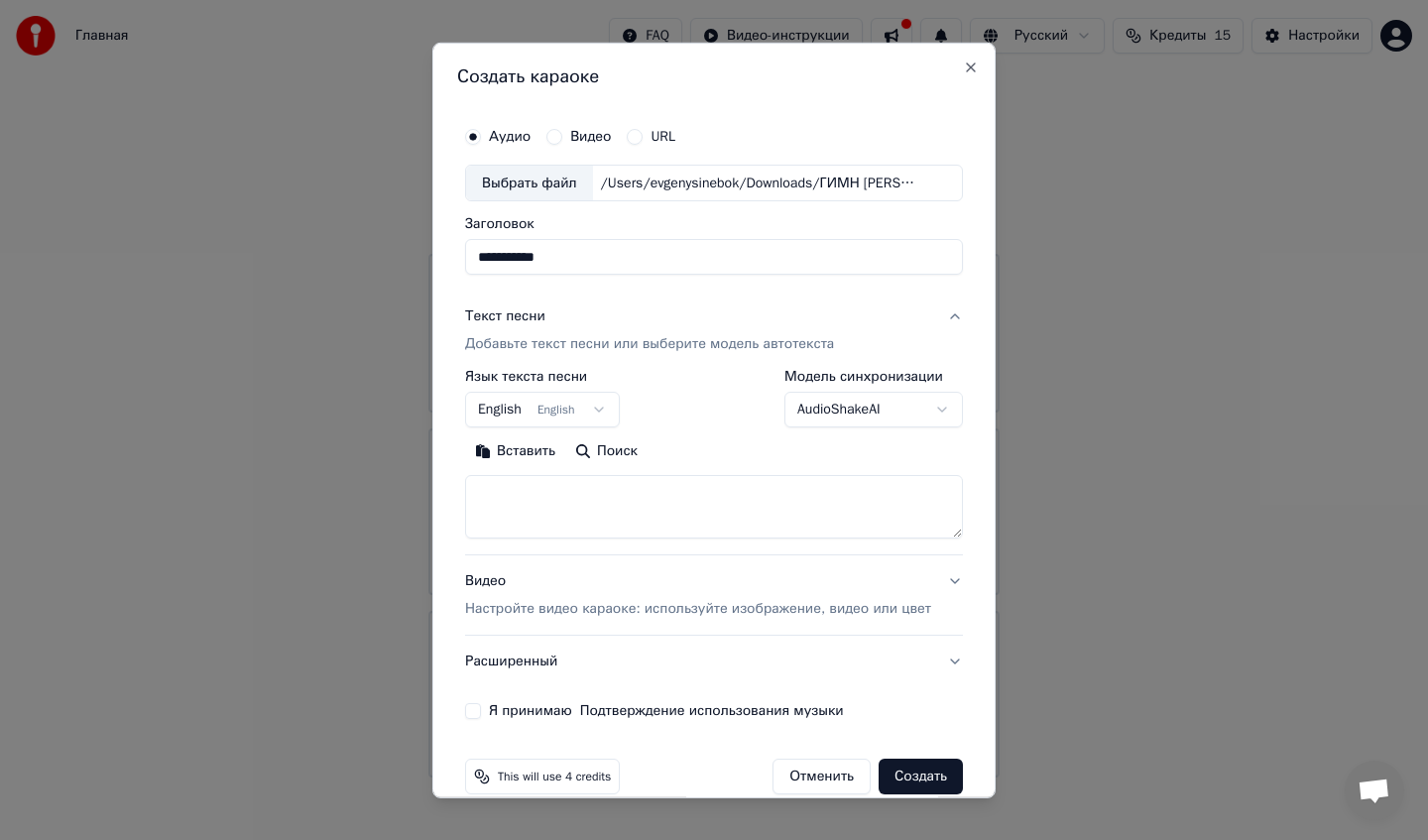 click at bounding box center [714, 507] 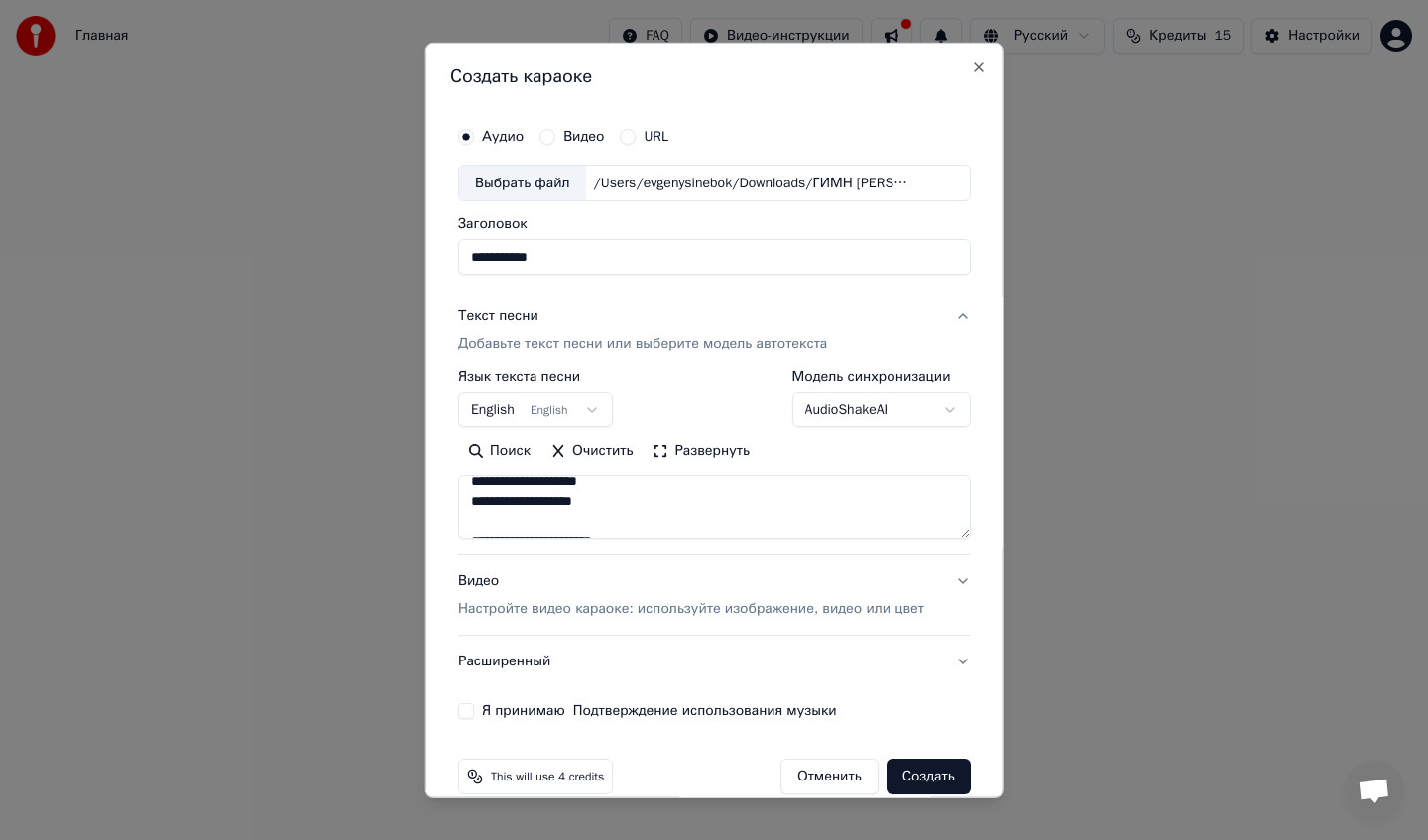 scroll, scrollTop: 0, scrollLeft: 0, axis: both 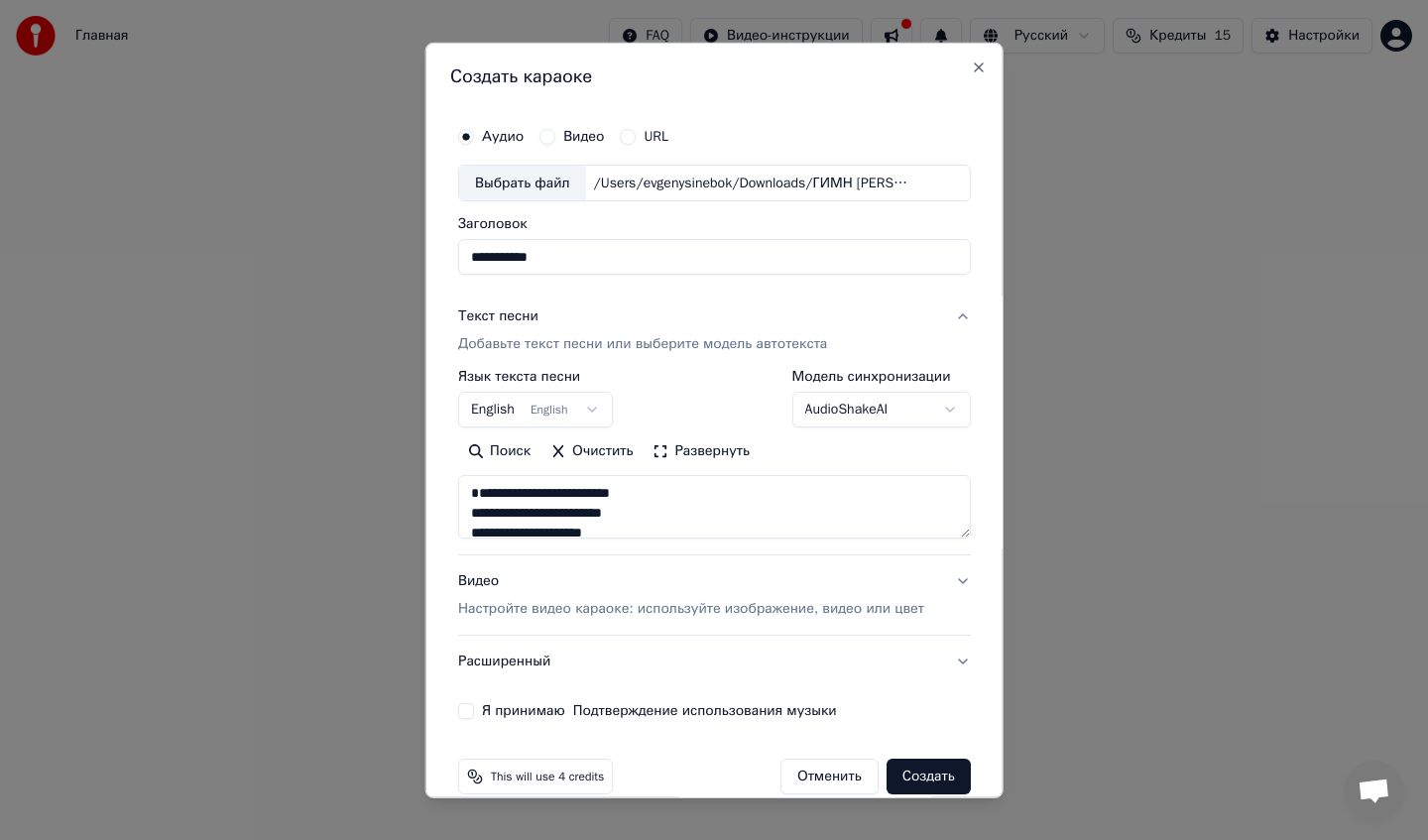 type on "**********" 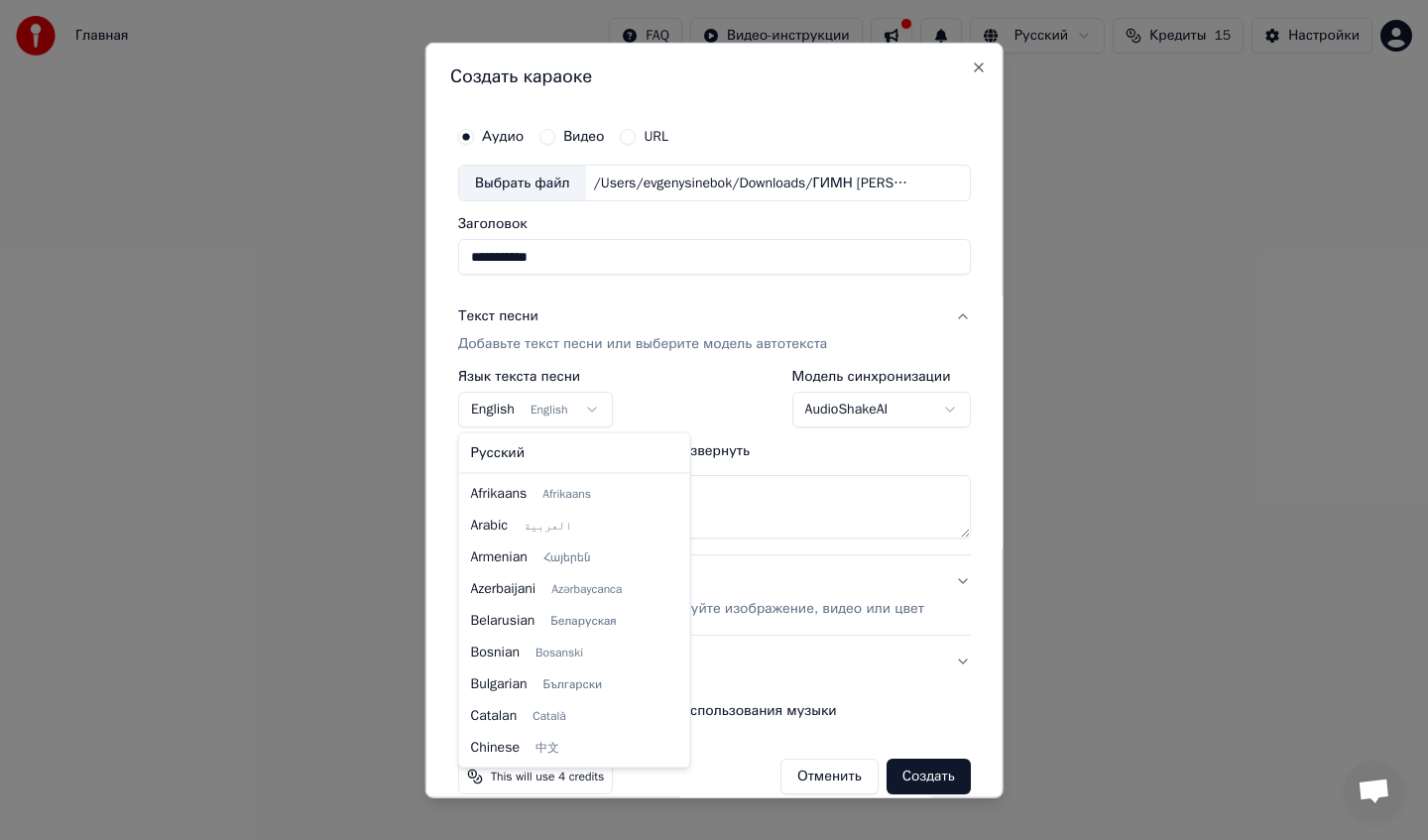 scroll, scrollTop: 159, scrollLeft: 0, axis: vertical 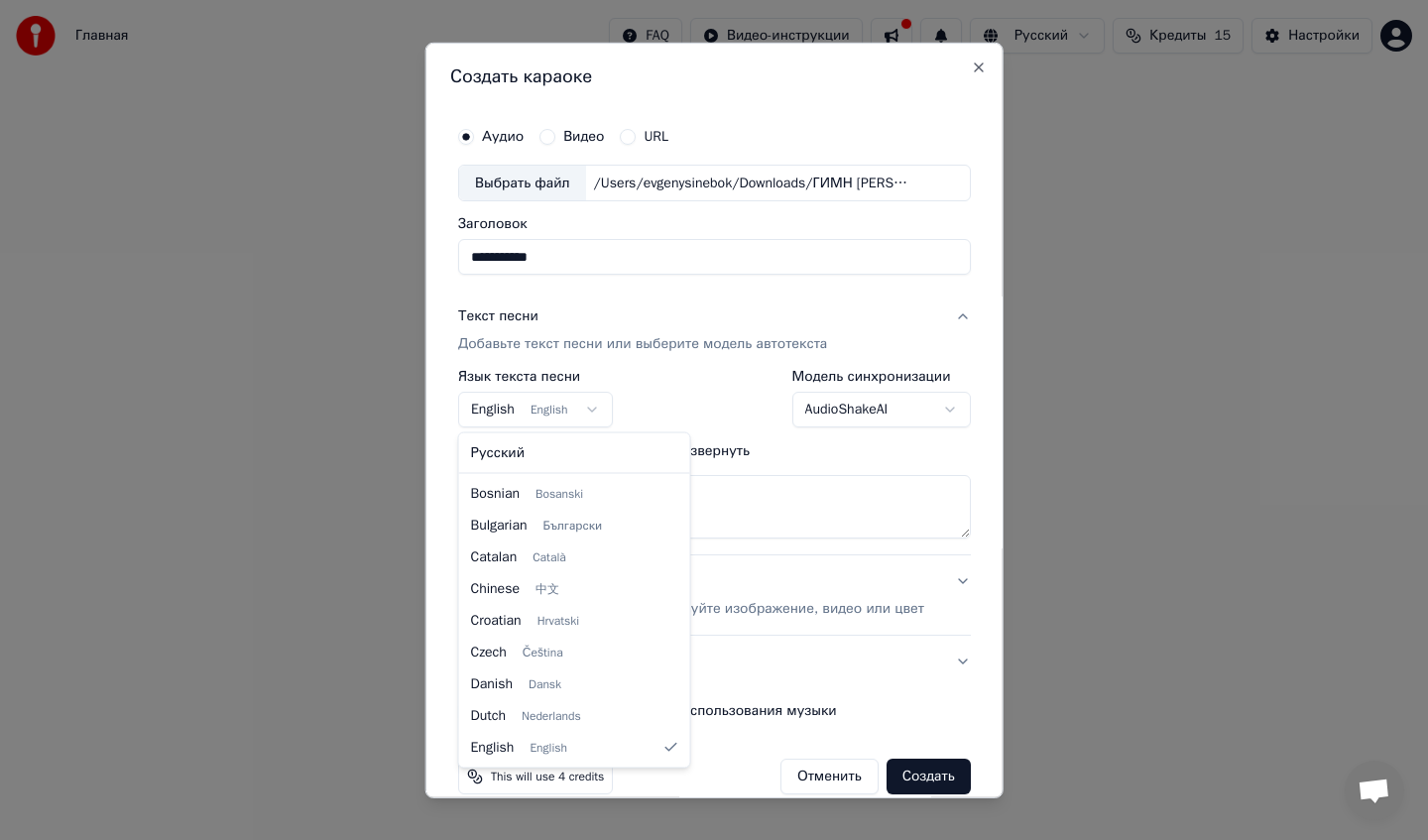select on "**" 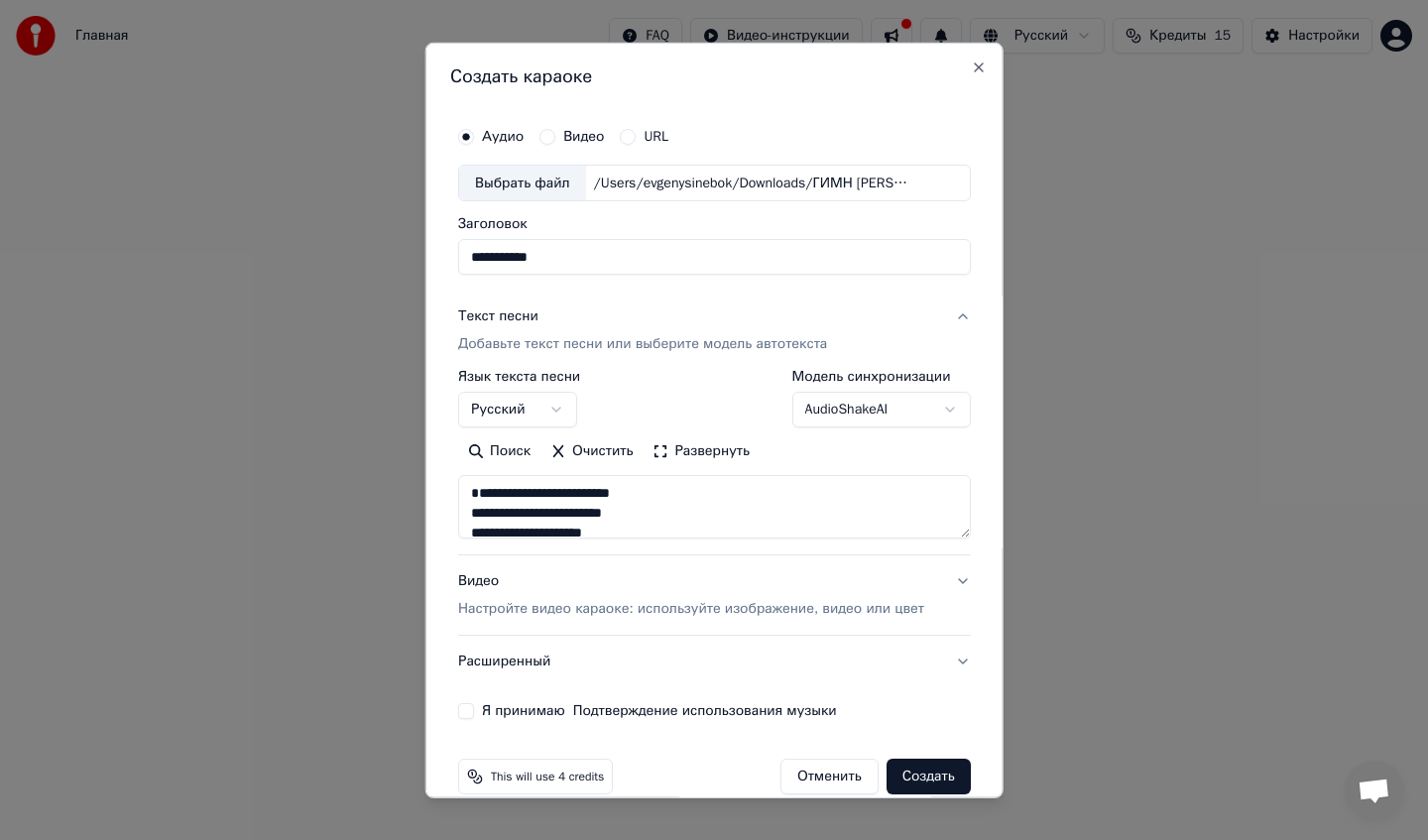 click on "Настройте видео караоке: используйте изображение, видео или цвет" at bounding box center (691, 609) 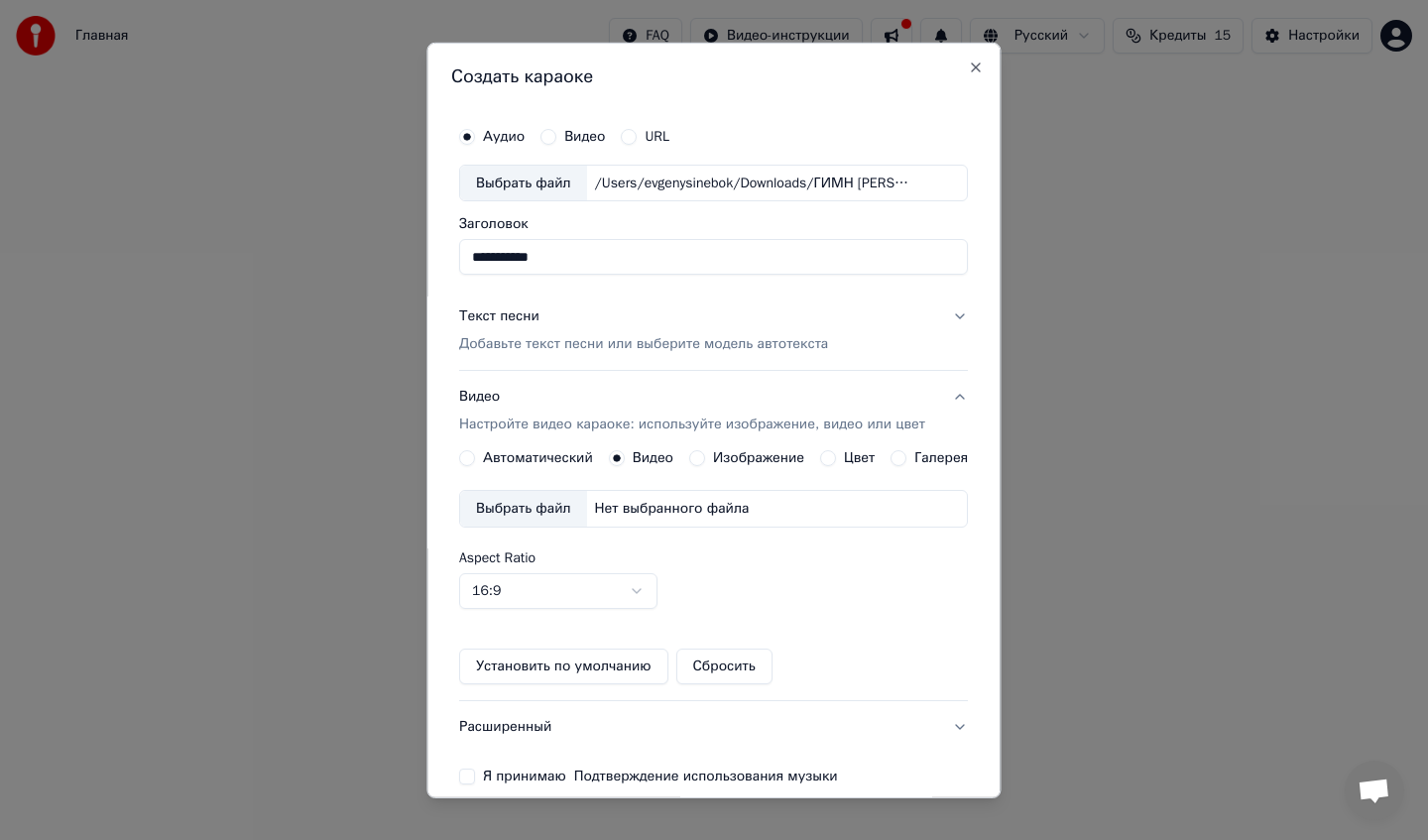 click on "Галерея" at bounding box center [899, 458] 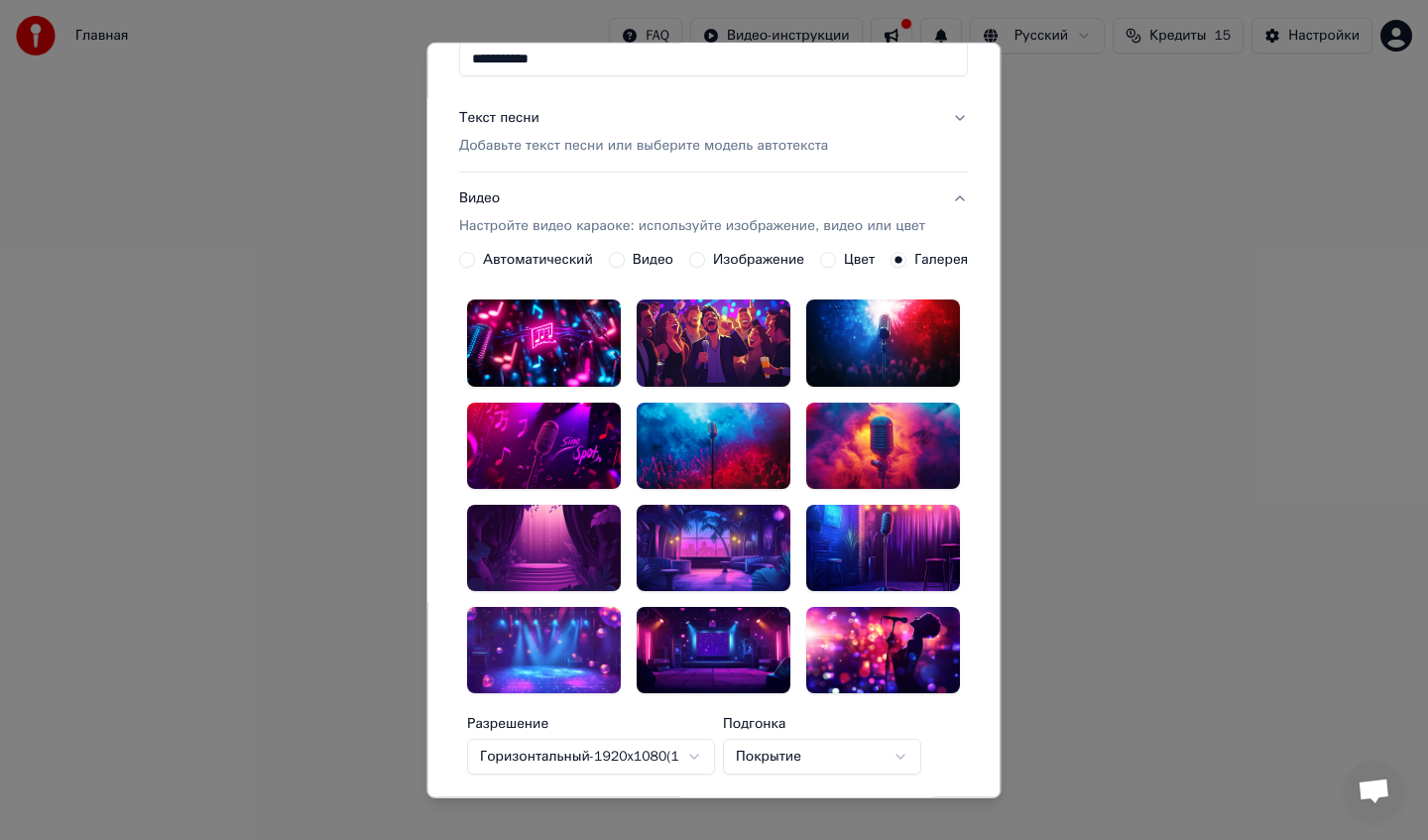 scroll, scrollTop: 226, scrollLeft: 0, axis: vertical 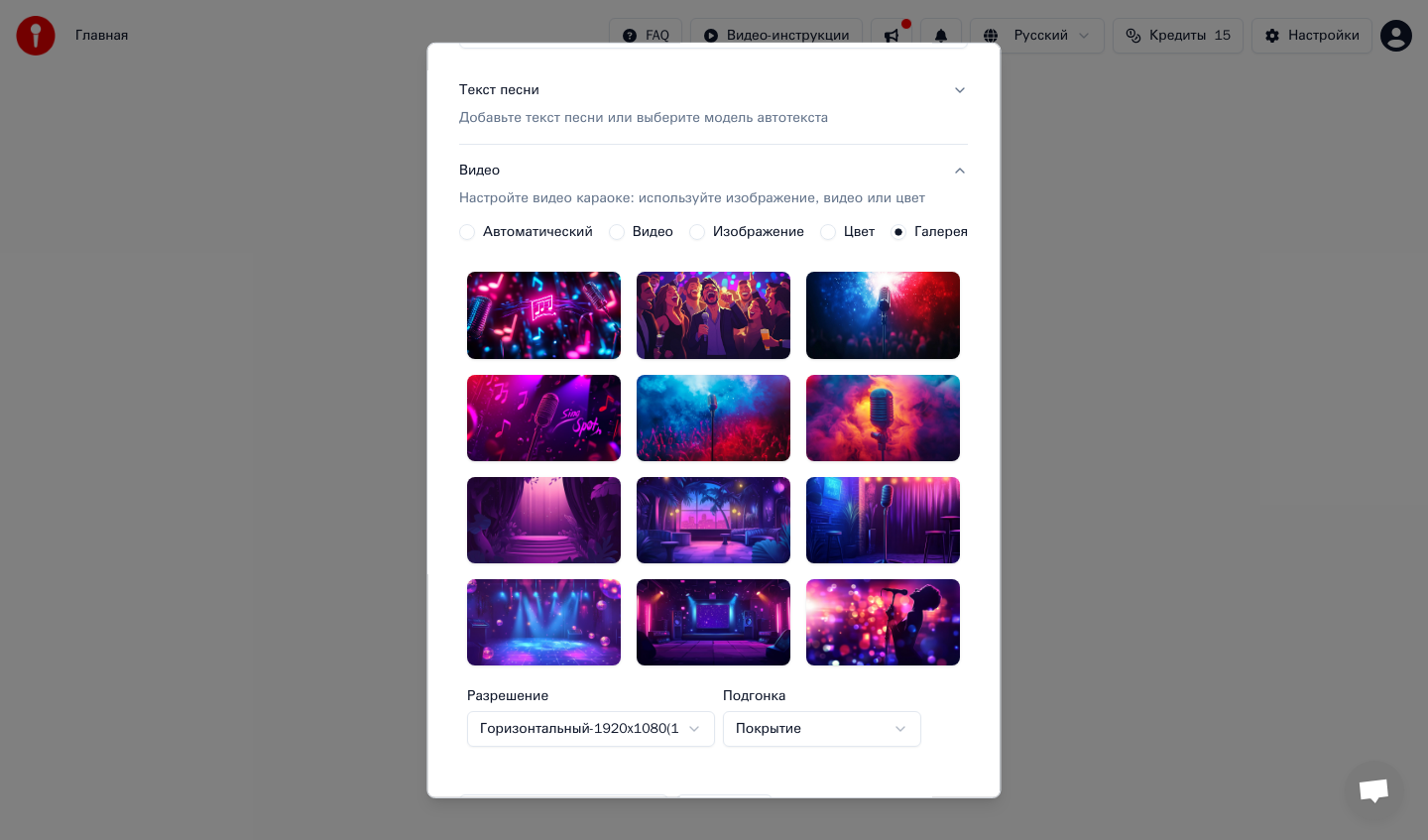 click at bounding box center [543, 622] 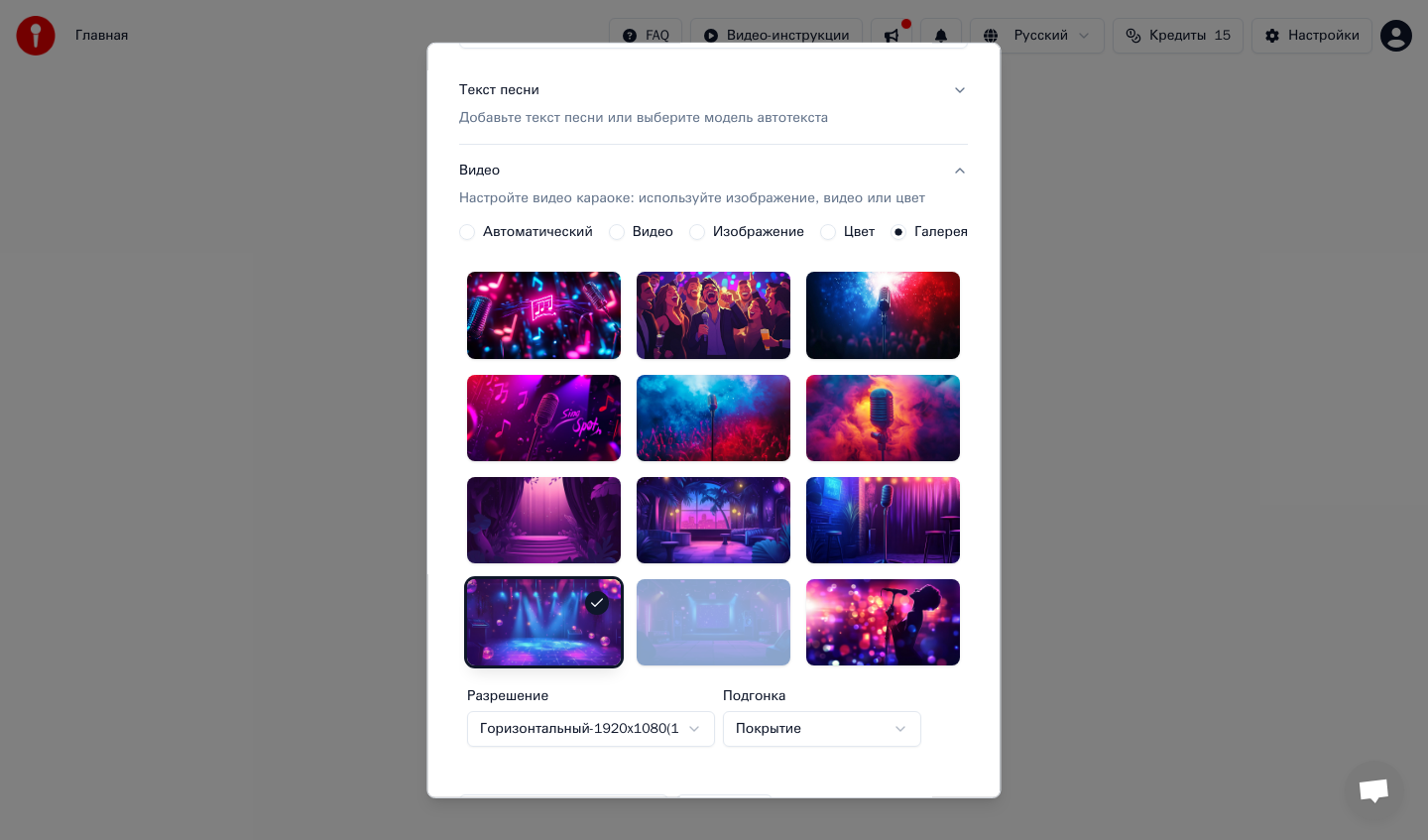 click at bounding box center [543, 622] 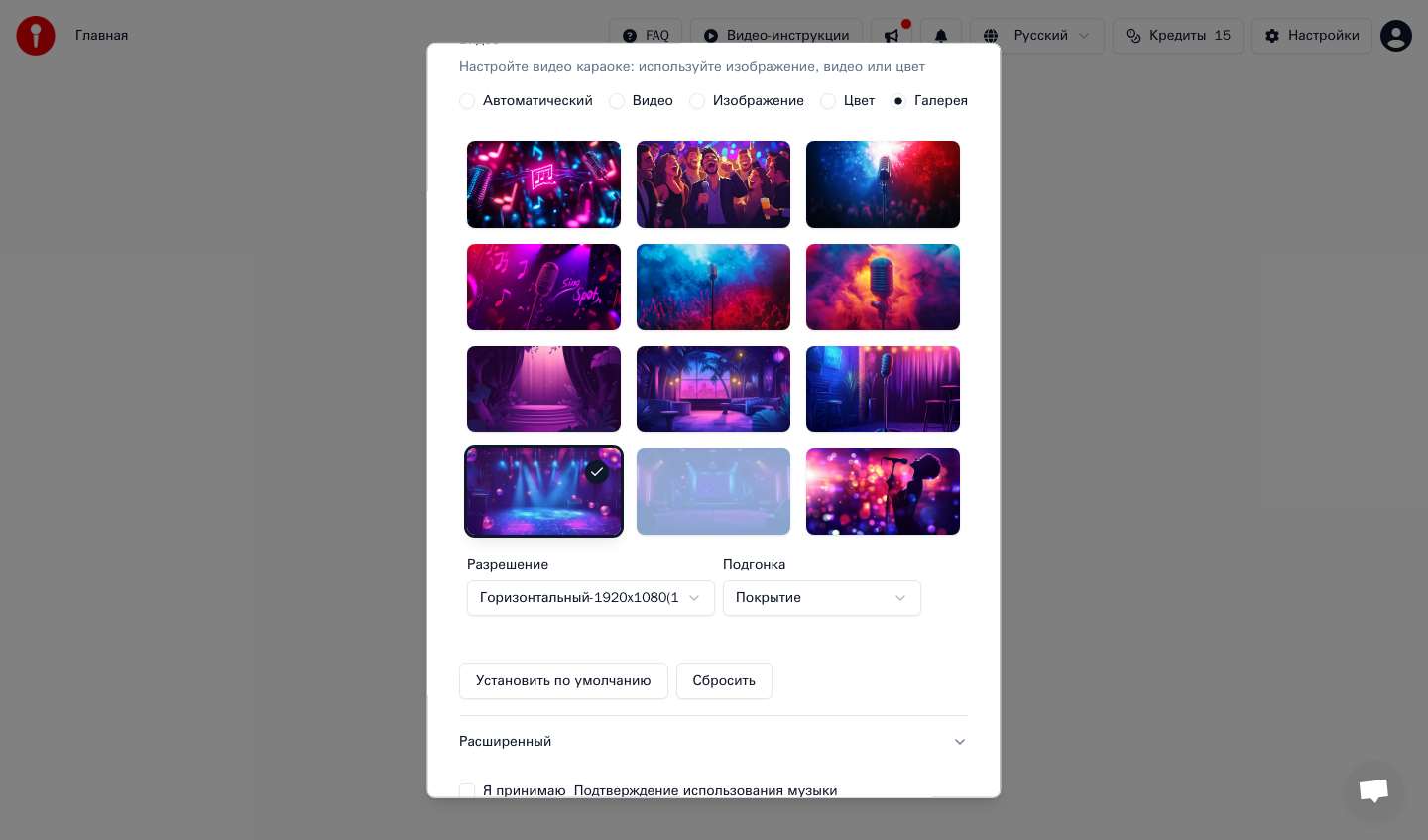 scroll, scrollTop: 368, scrollLeft: 0, axis: vertical 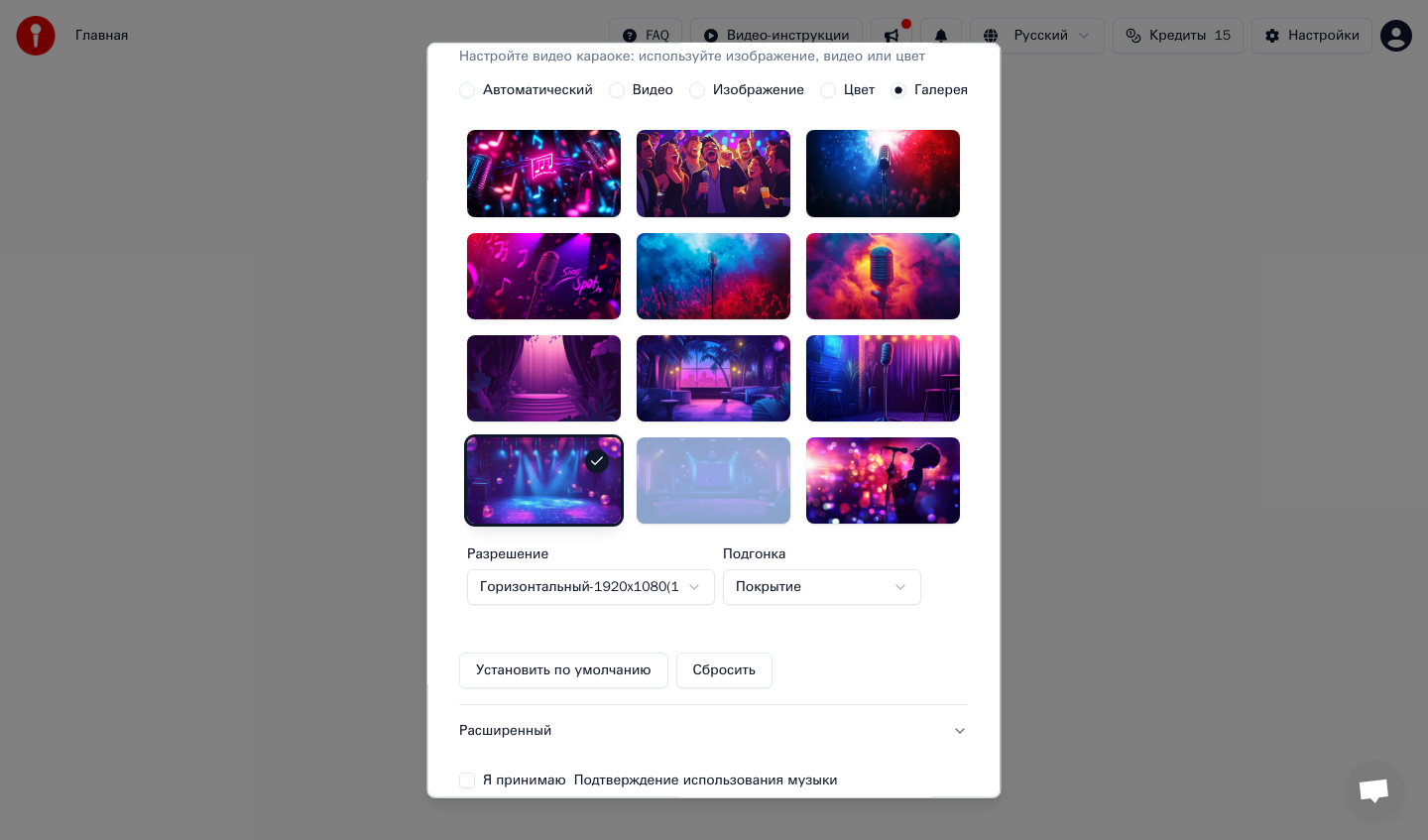 click on "Установить по умолчанию" at bounding box center [563, 670] 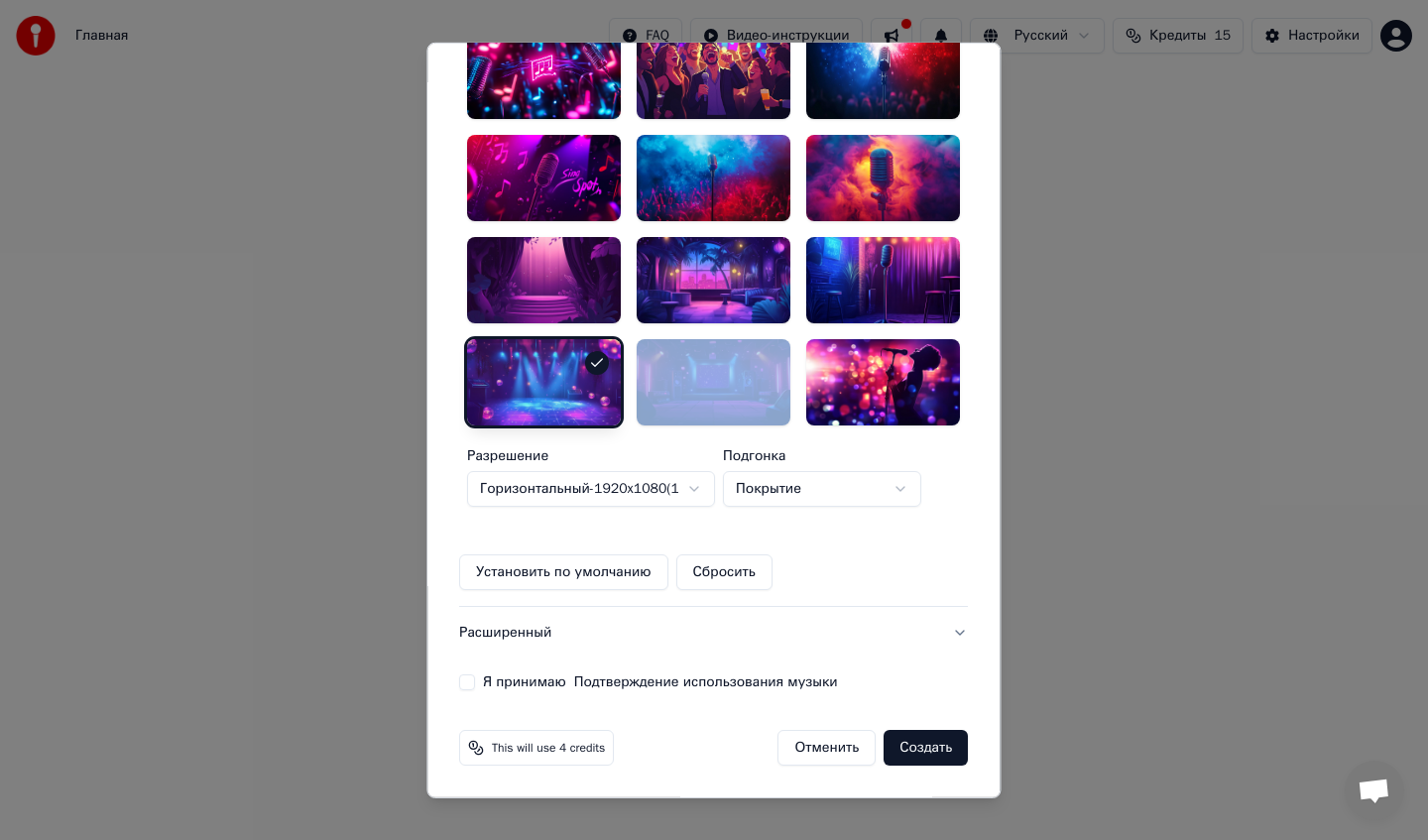scroll, scrollTop: 477, scrollLeft: 0, axis: vertical 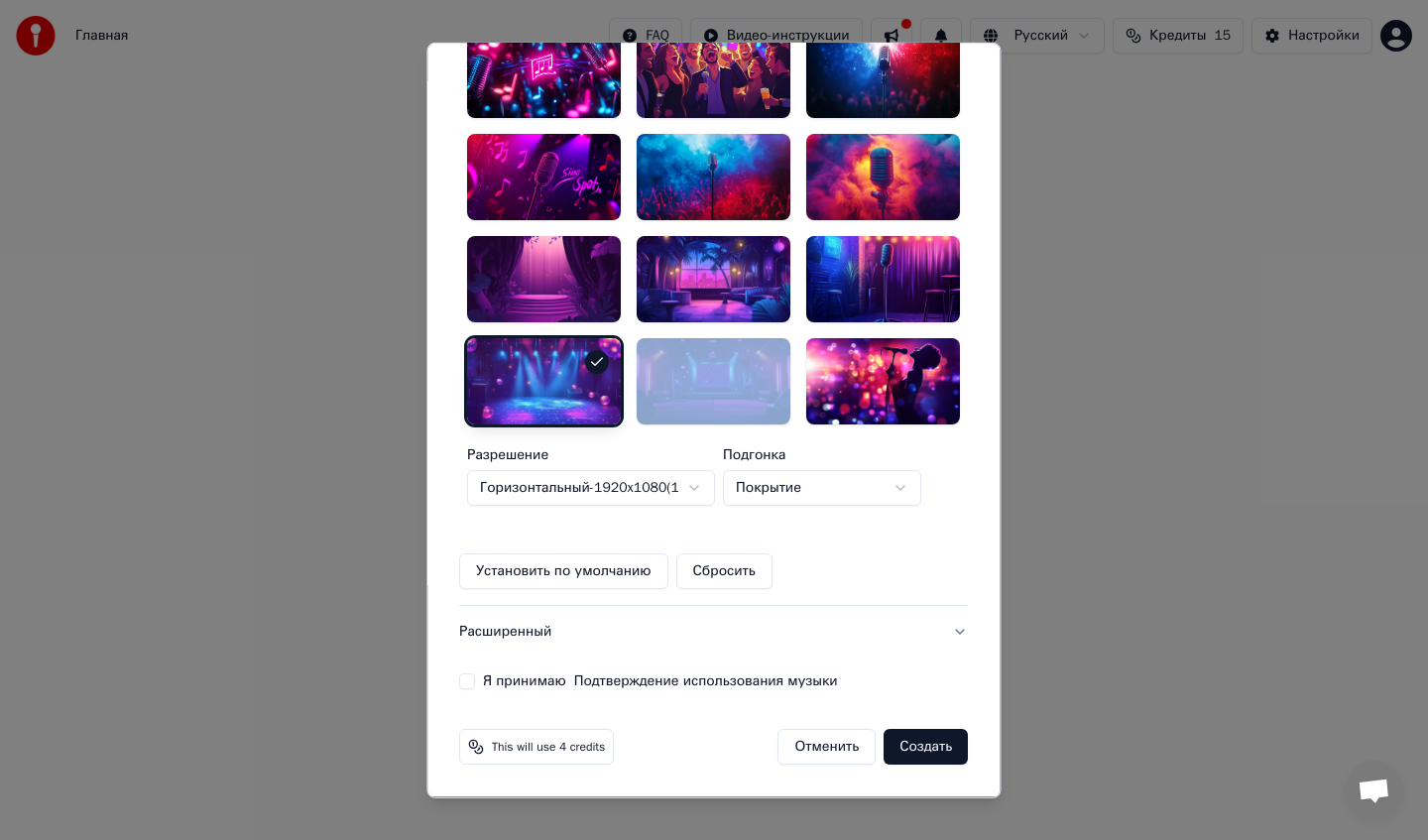 click on "Я принимаю   Подтверждение использования музыки" at bounding box center [467, 681] 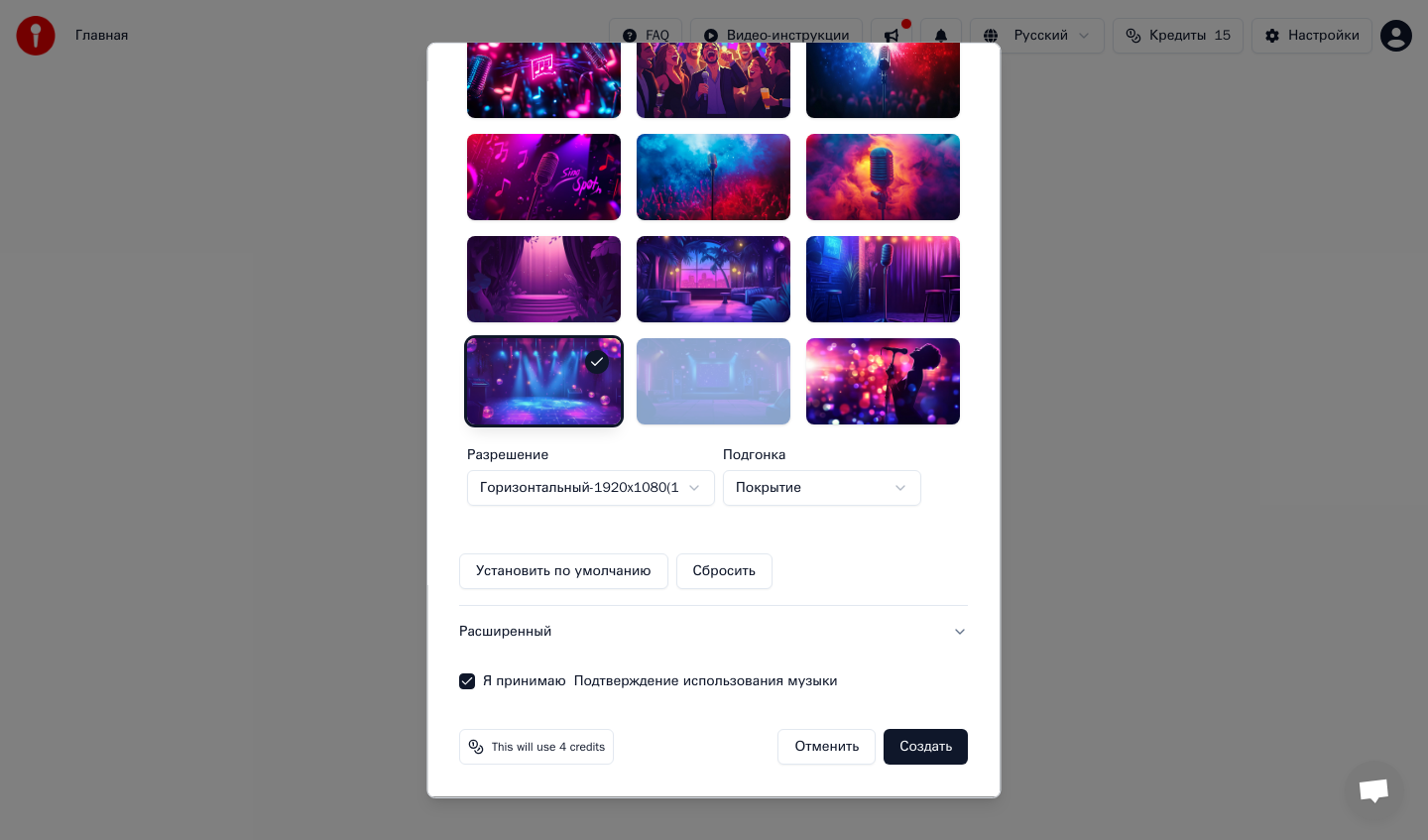 click on "Расширенный" at bounding box center [713, 632] 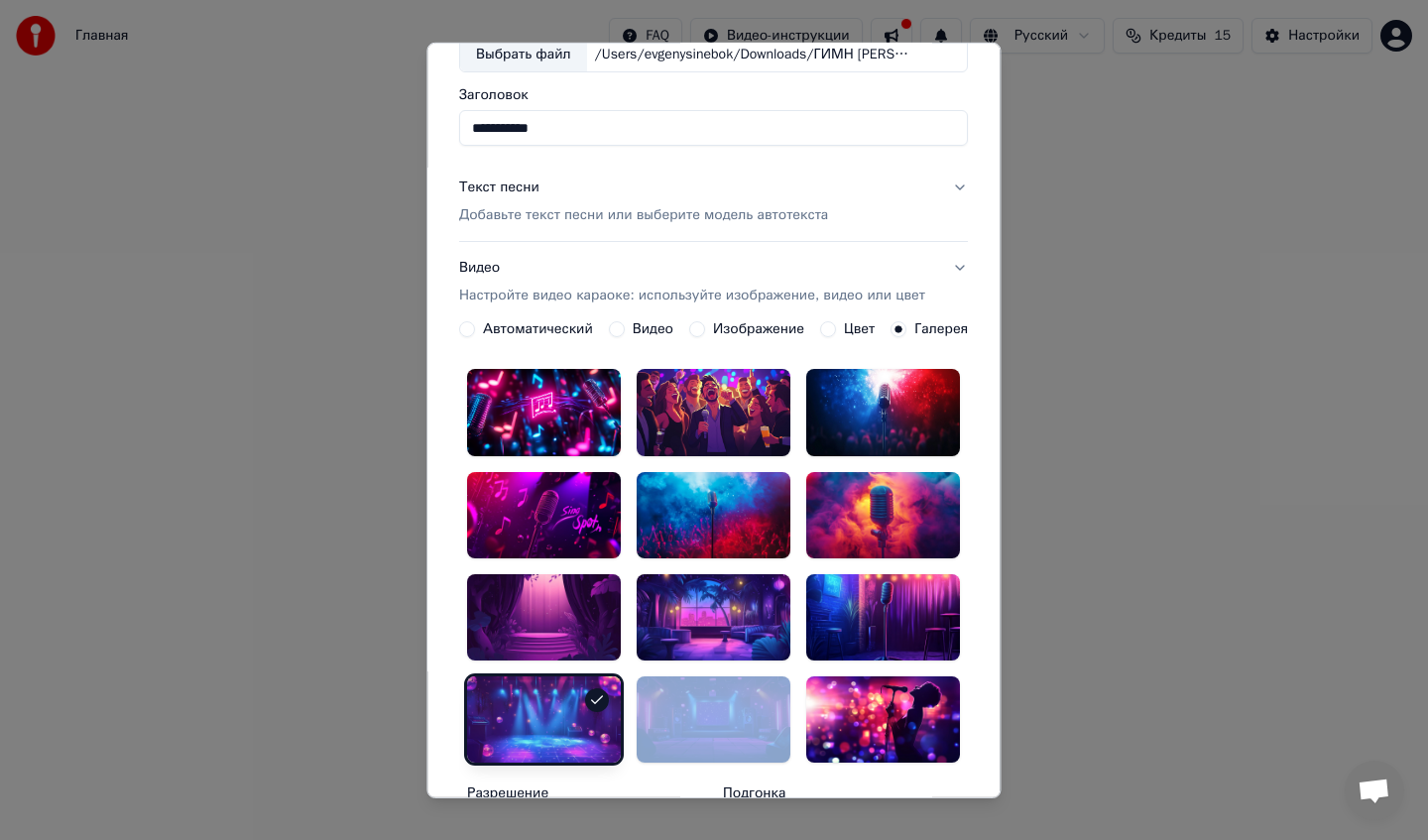 scroll, scrollTop: 0, scrollLeft: 0, axis: both 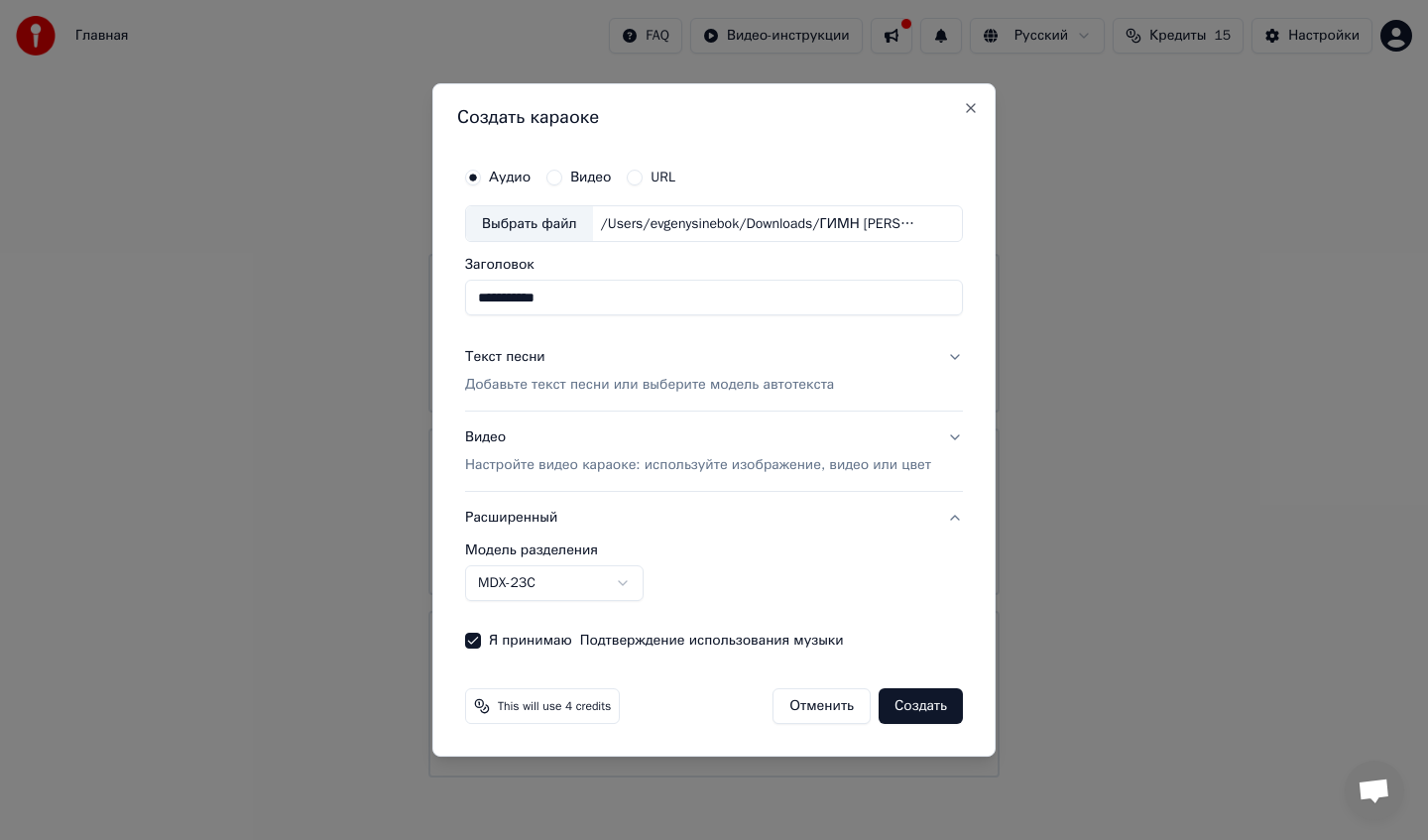 click on "Расширенный" at bounding box center [714, 518] 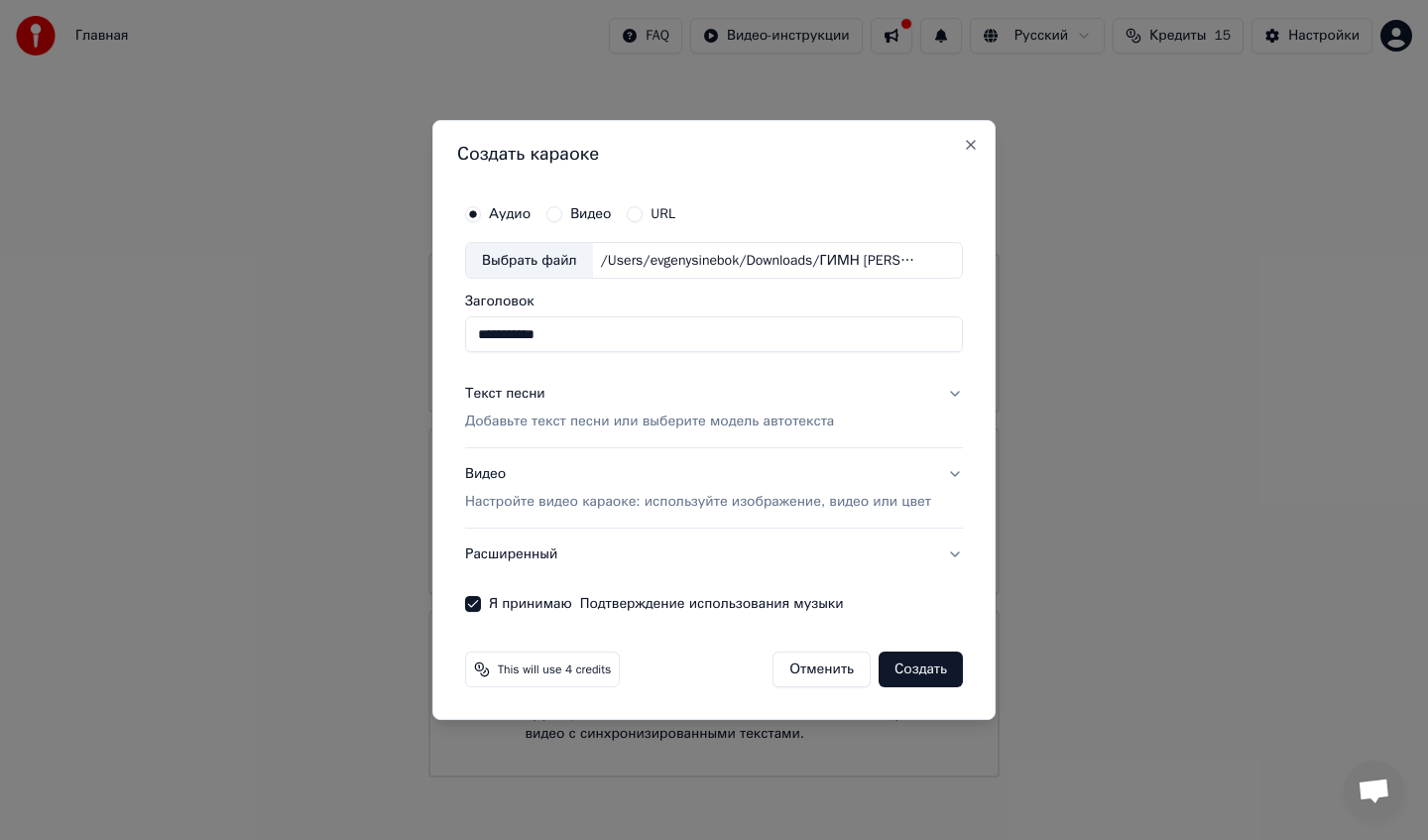 click on "Настройте видео караоке: используйте изображение, видео или цвет" at bounding box center [698, 502] 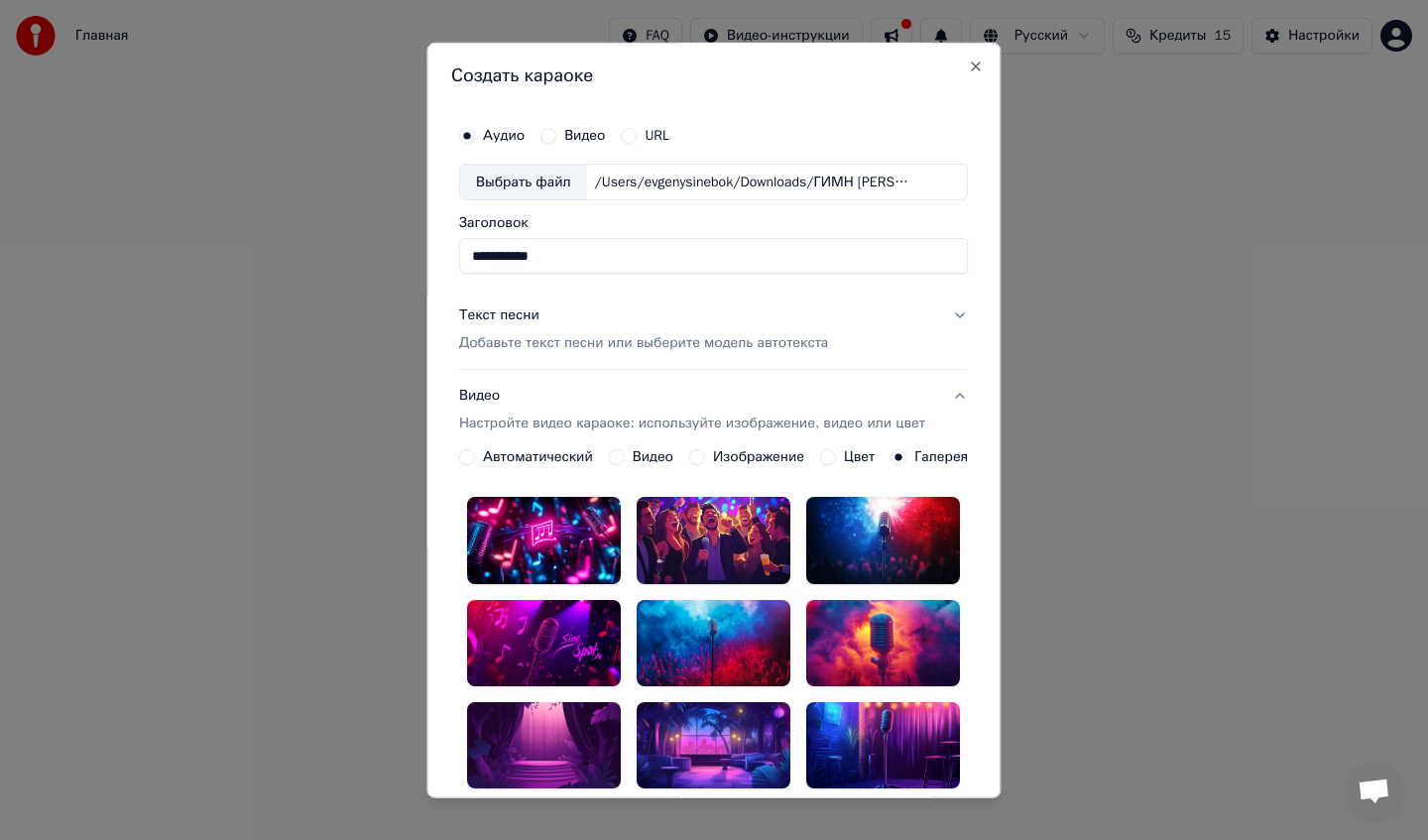 scroll, scrollTop: 0, scrollLeft: 0, axis: both 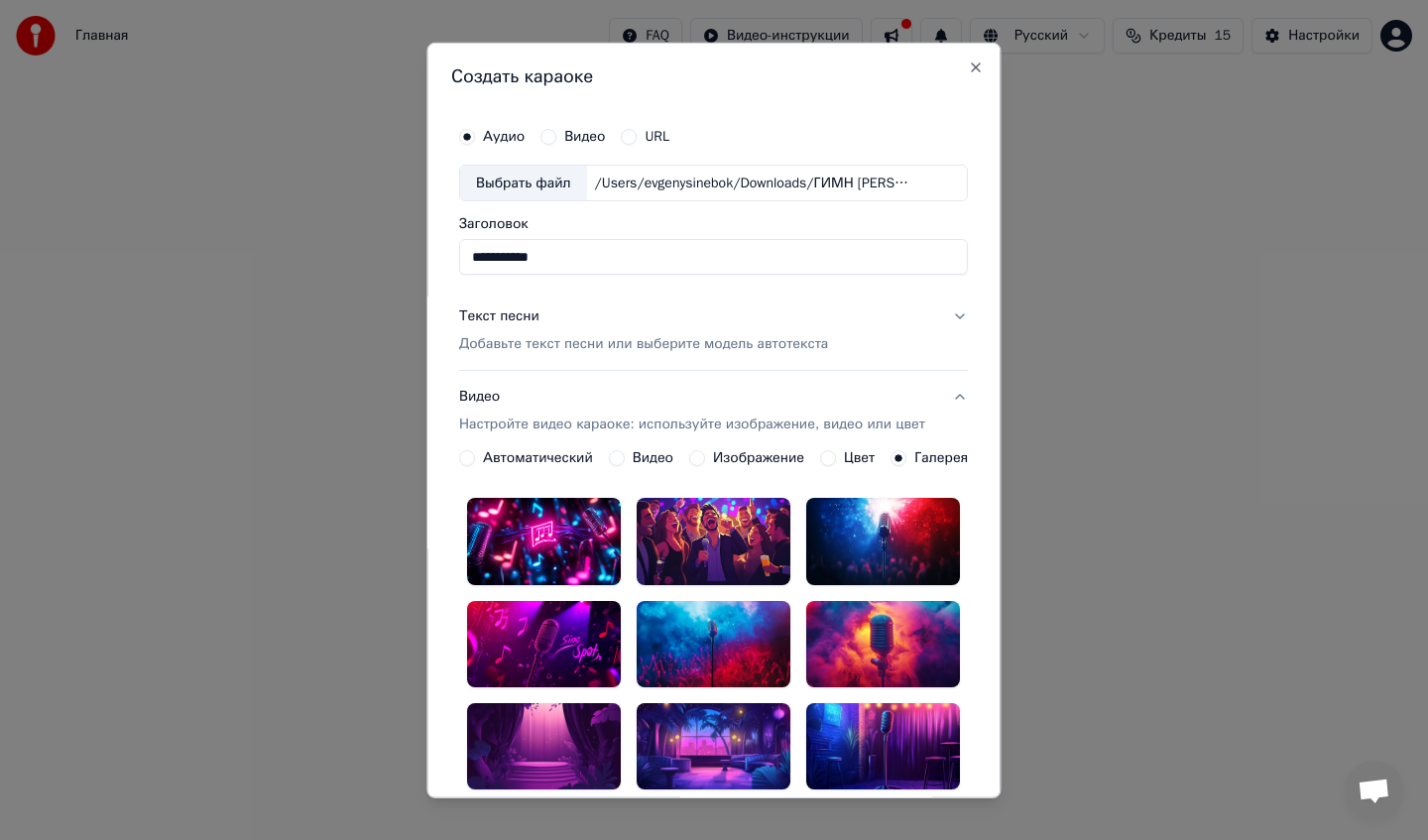 click on "Добавьте текст песни или выберите модель автотекста" at bounding box center (644, 344) 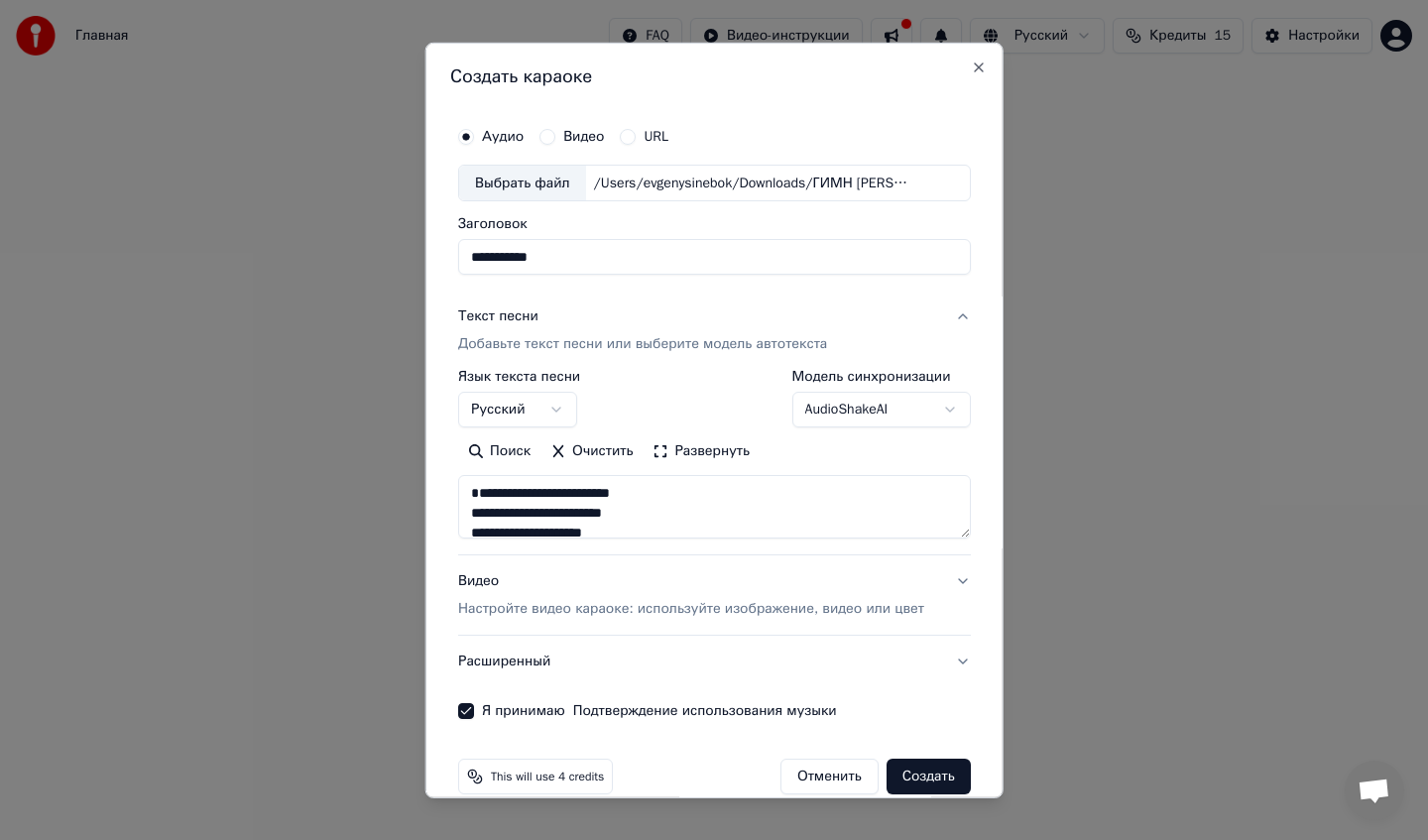 click on "Создать" at bounding box center [927, 777] 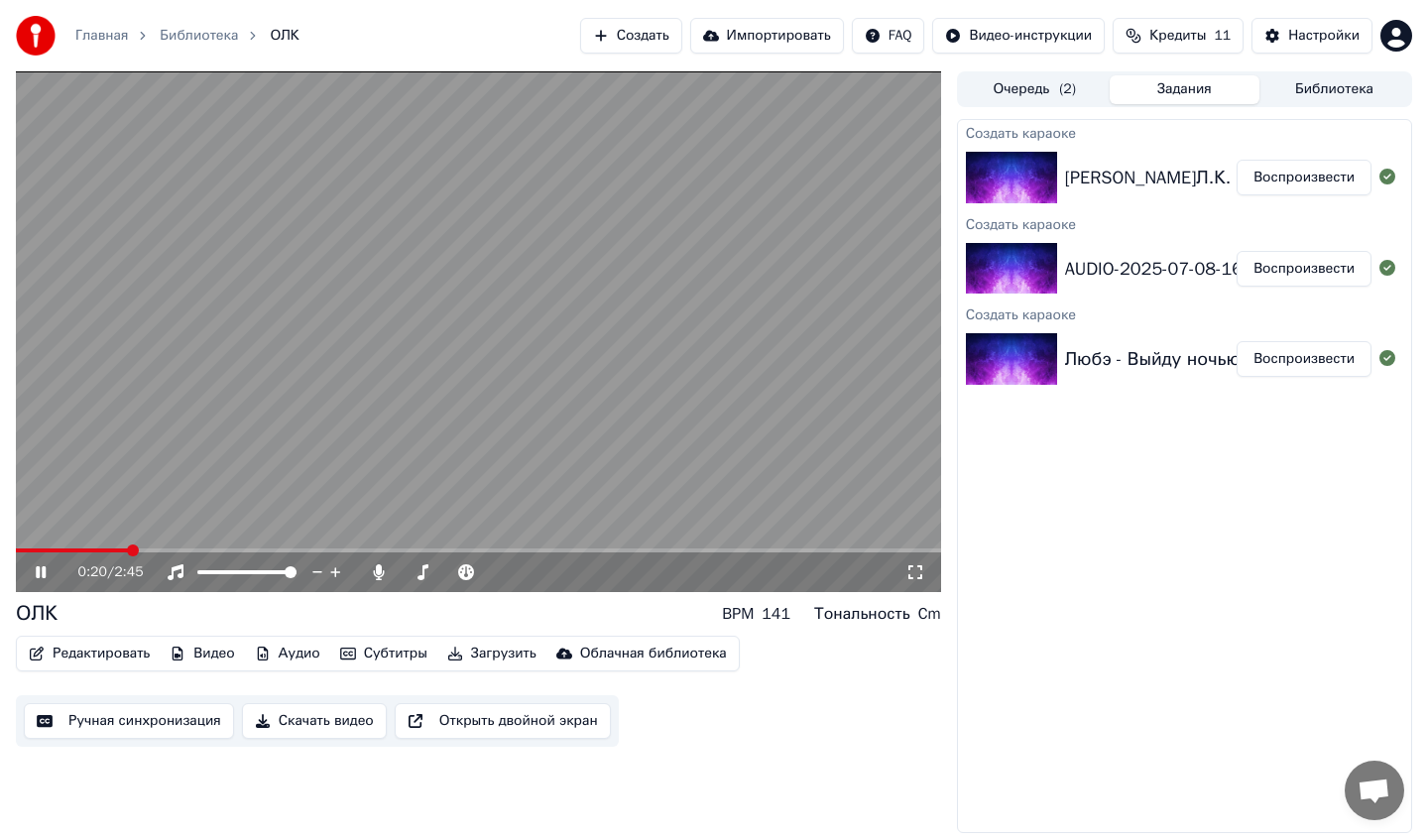 click on "0:20  /  2:45" at bounding box center [478, 572] 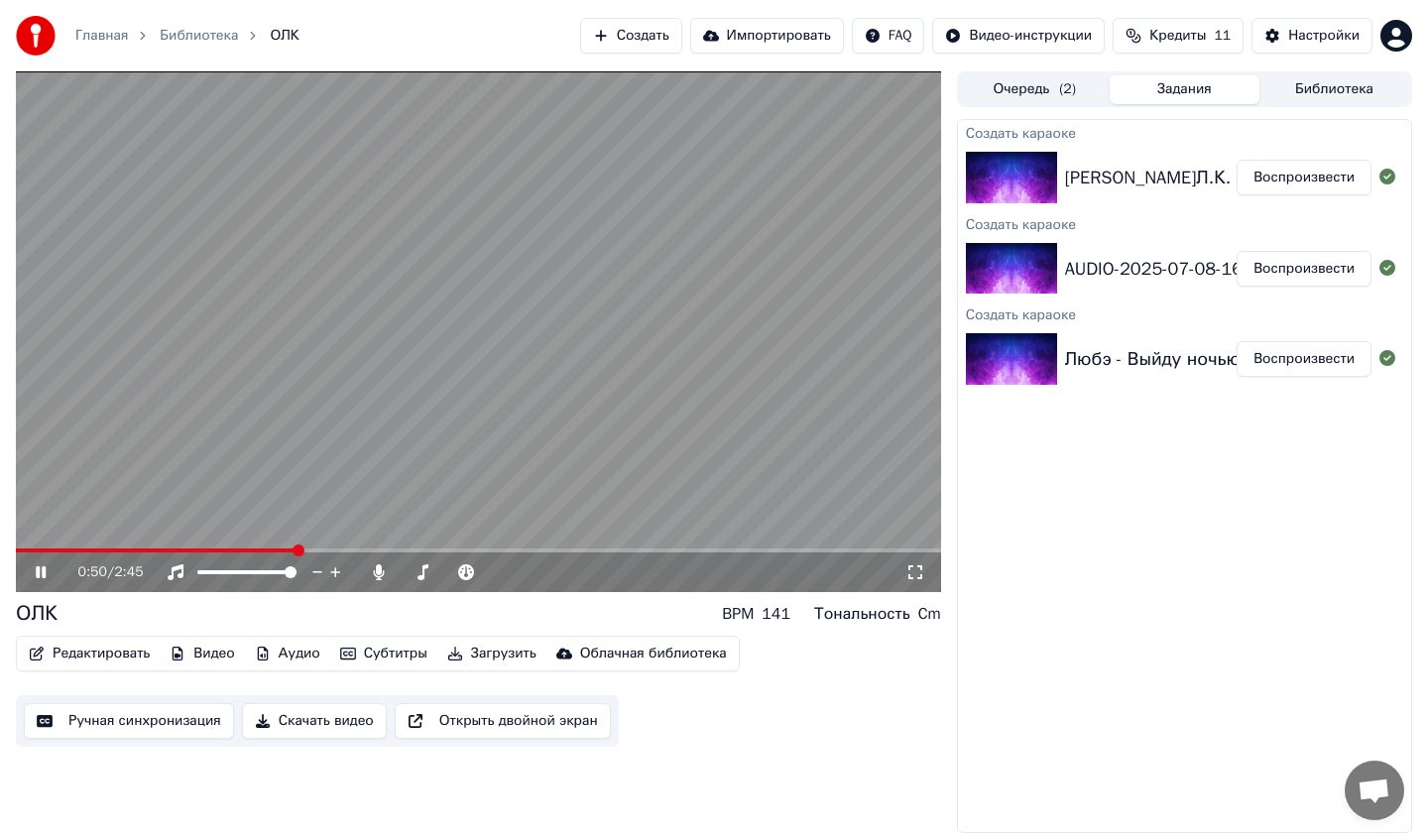 click 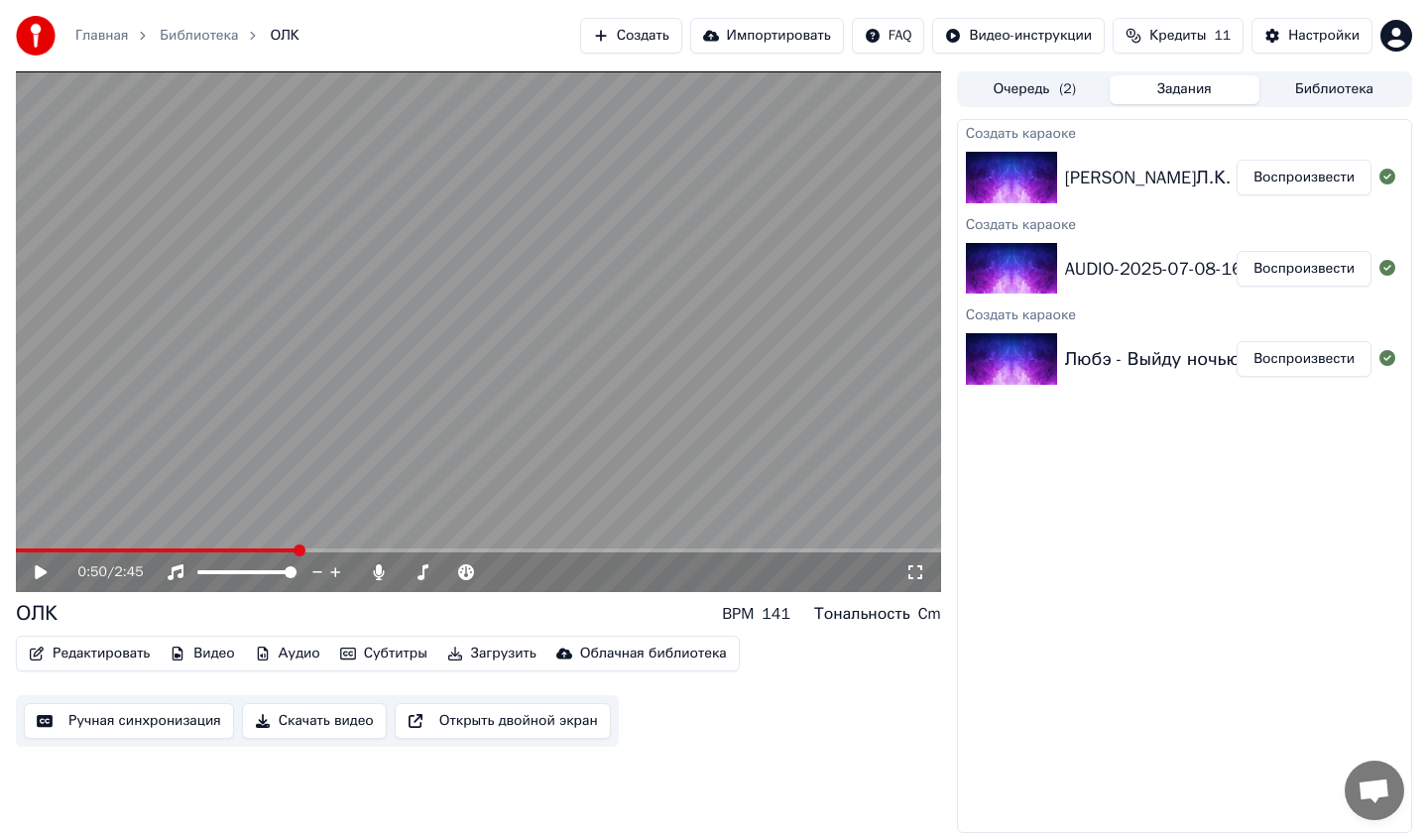 click on "Библиотека" at bounding box center (1334, 89) 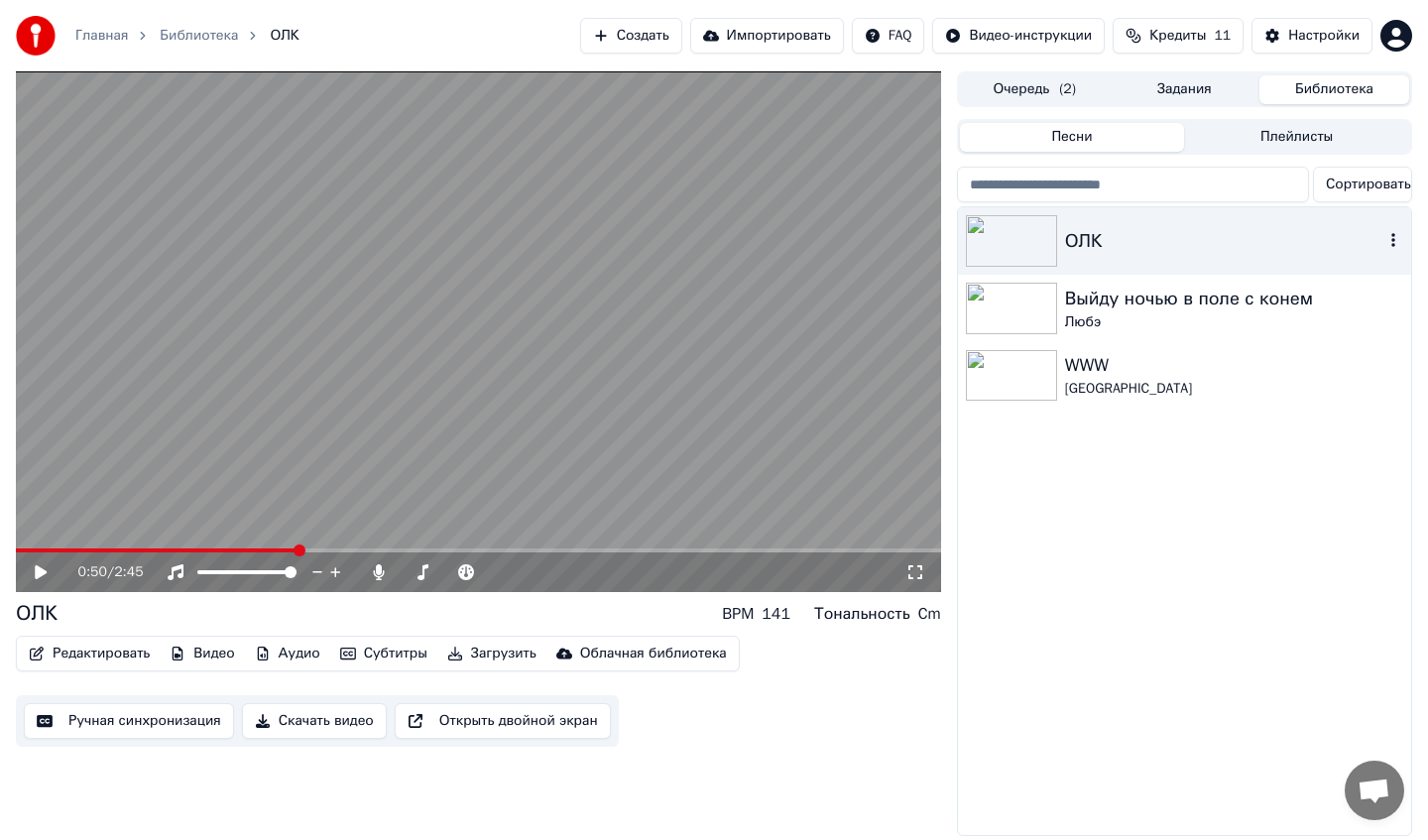 click on "ОЛК" at bounding box center [1224, 241] 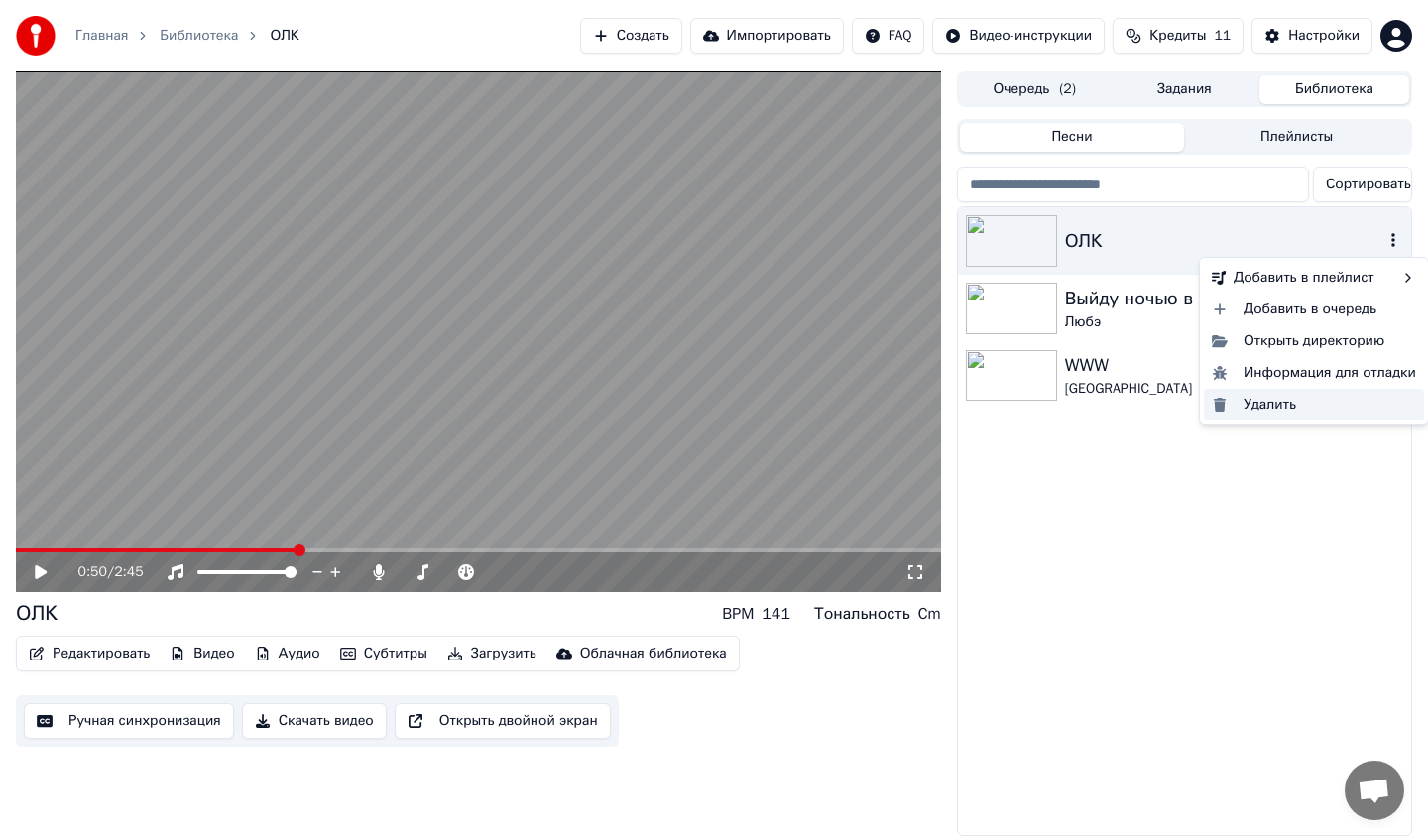 click on "Удалить" at bounding box center [1314, 405] 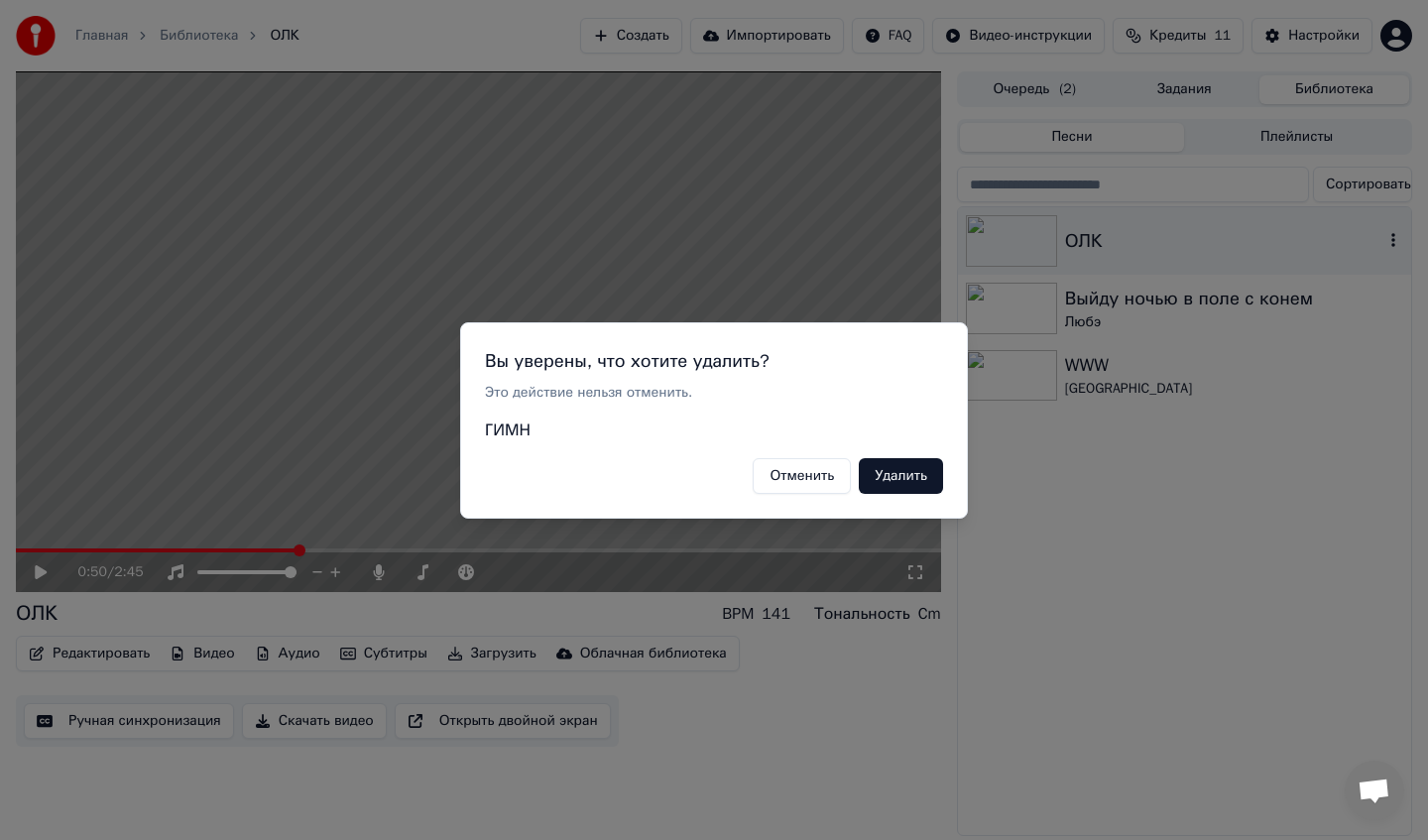 click on "Удалить" at bounding box center (900, 475) 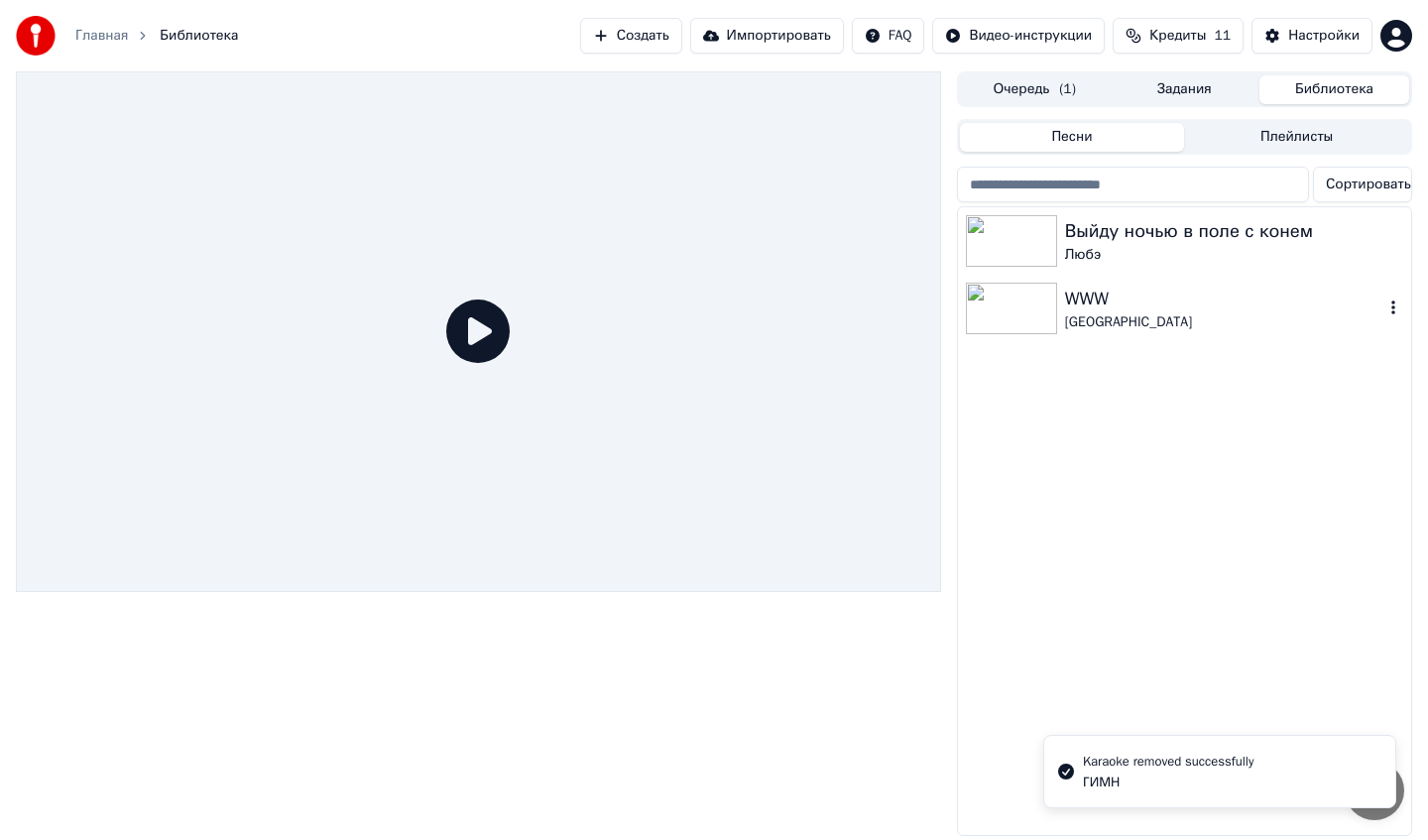 click 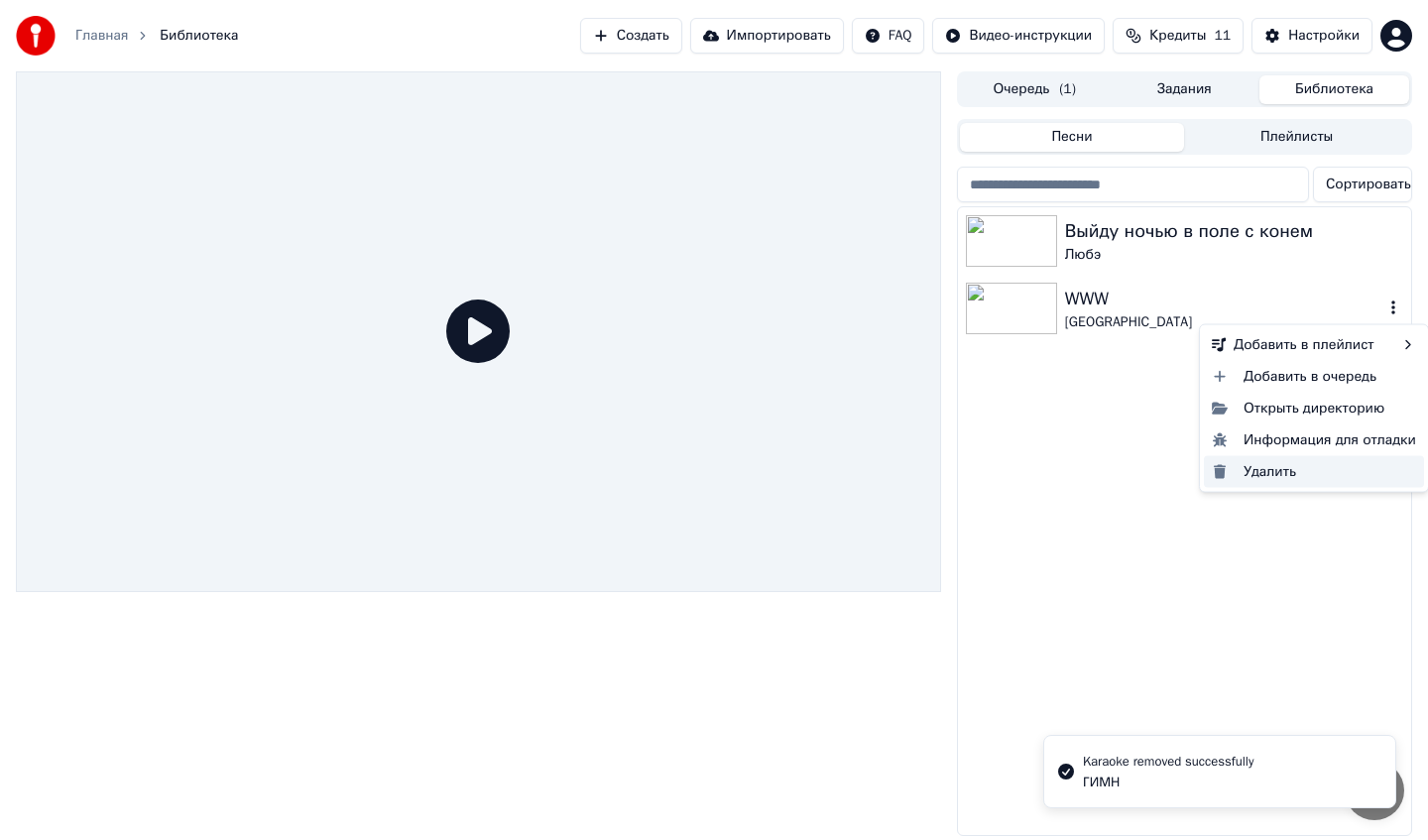 click on "Удалить" at bounding box center [1314, 471] 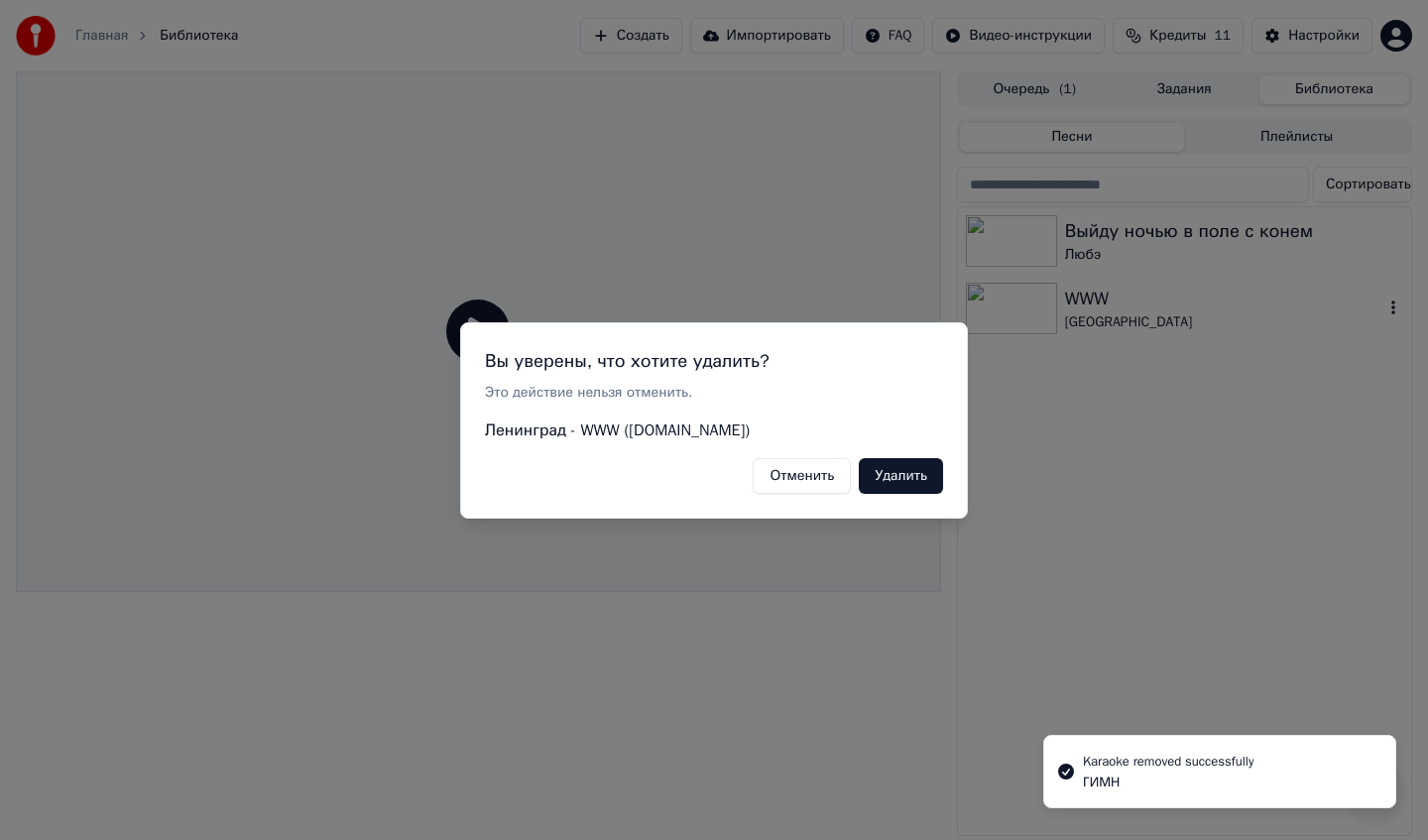 click on "Удалить" at bounding box center (900, 475) 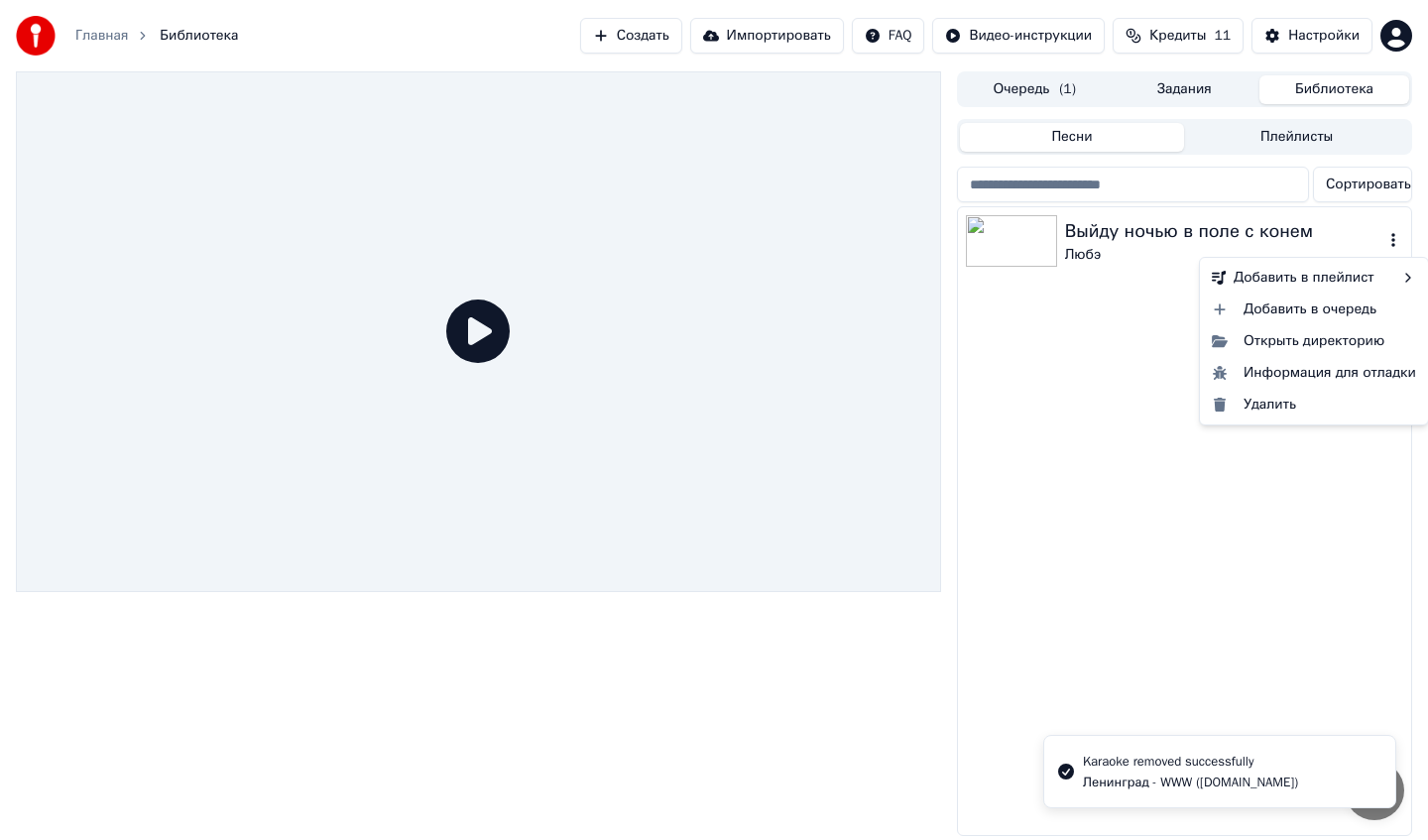 click 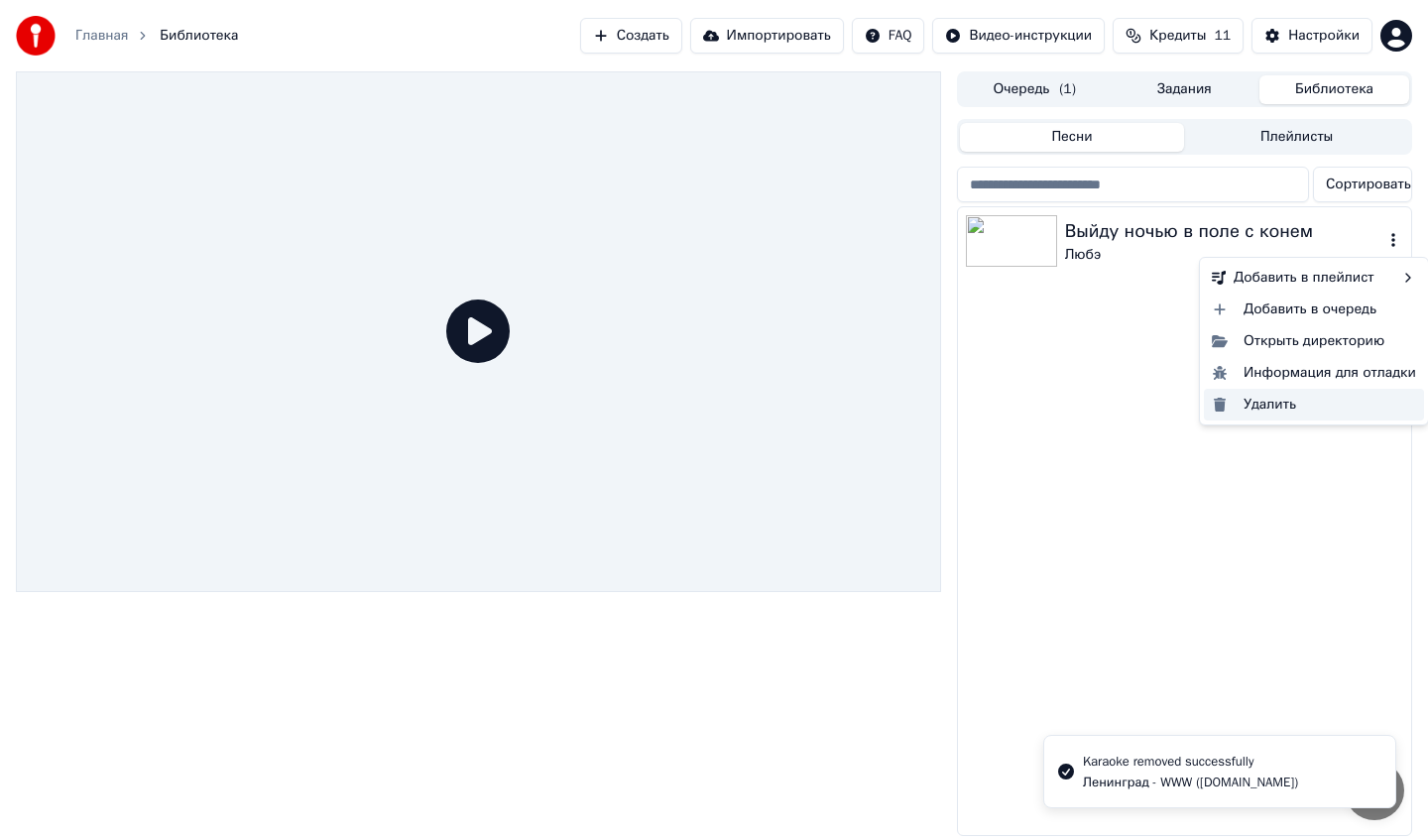 click on "Удалить" at bounding box center (1314, 405) 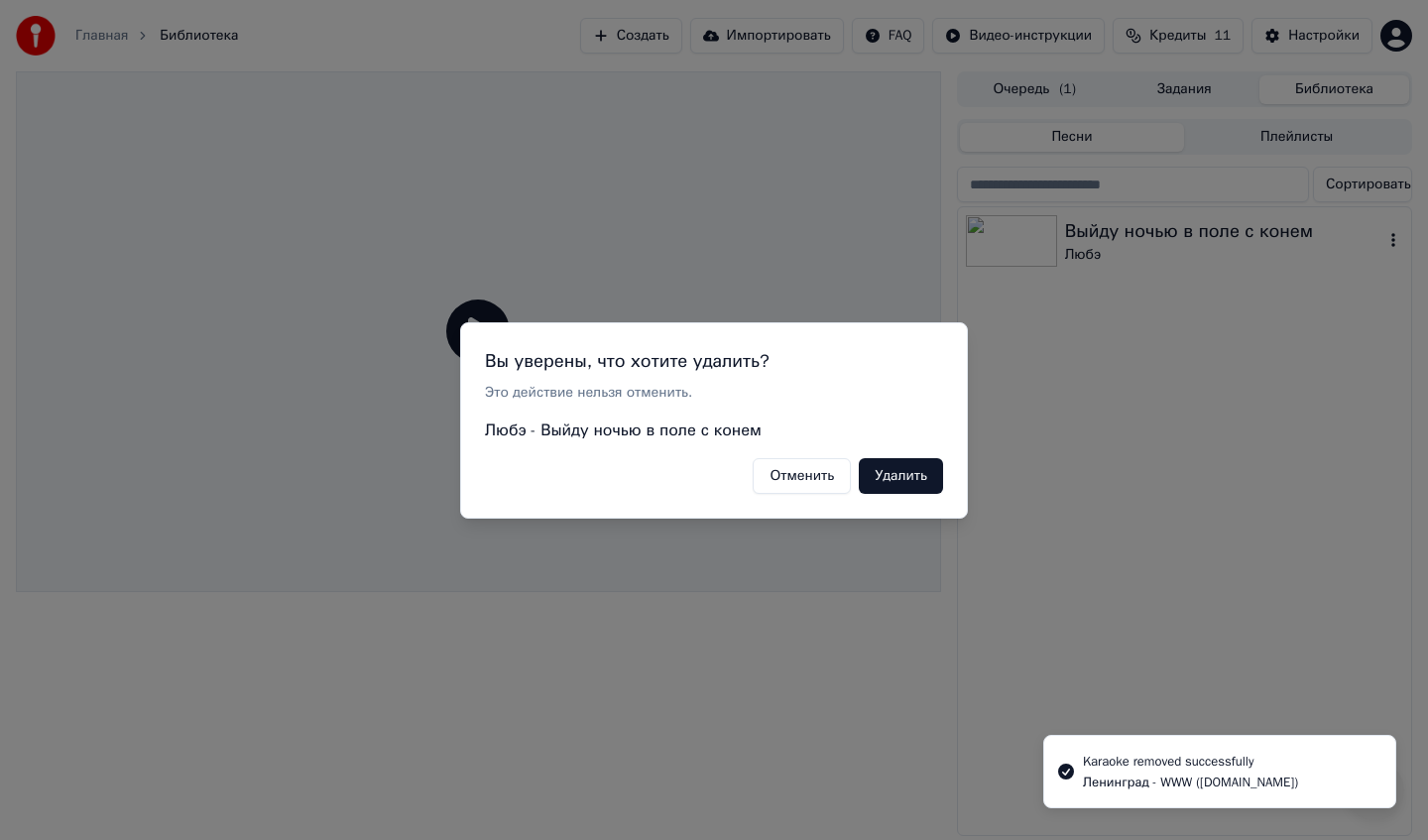 click on "Удалить" at bounding box center [900, 475] 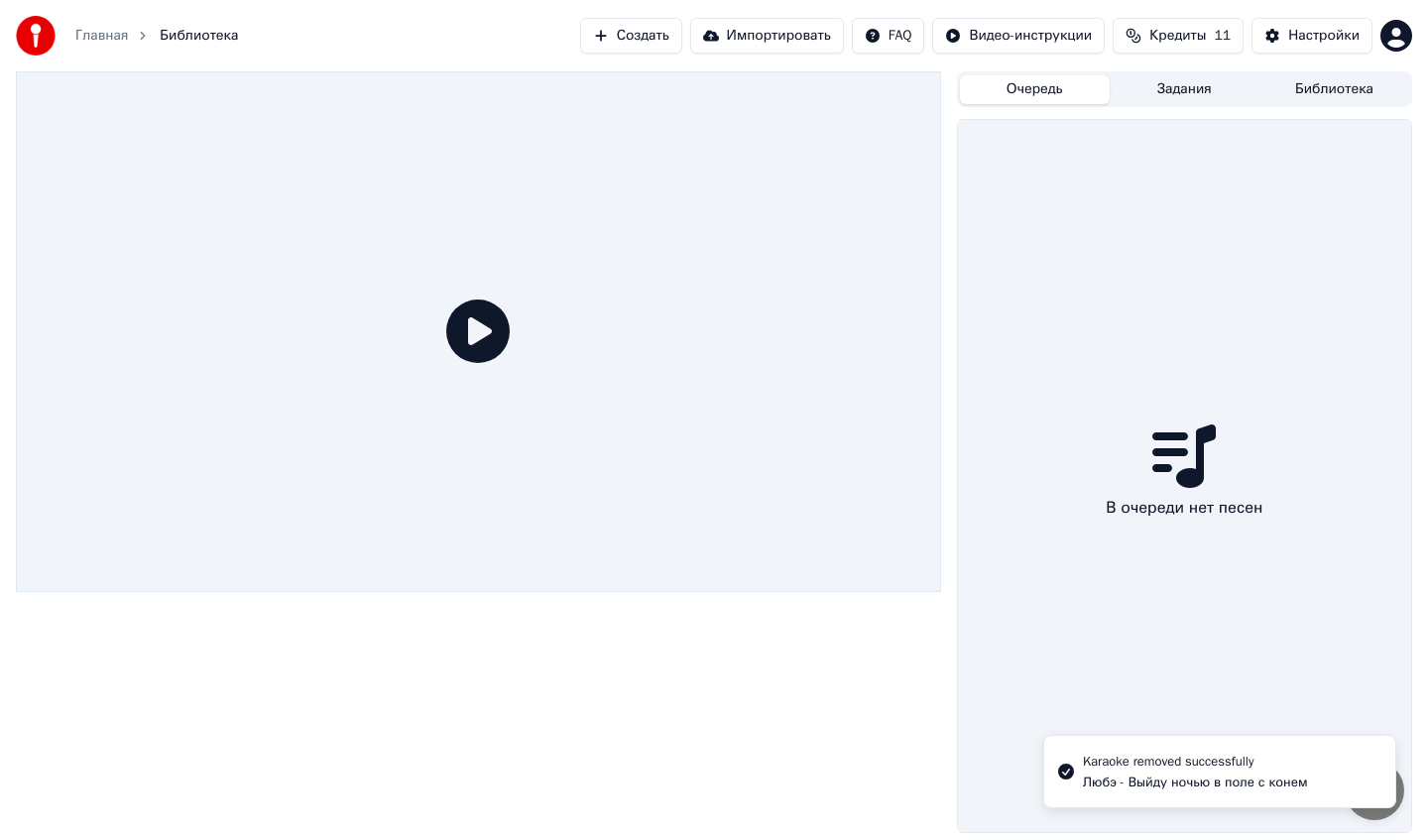 click on "Очередь" at bounding box center [1034, 89] 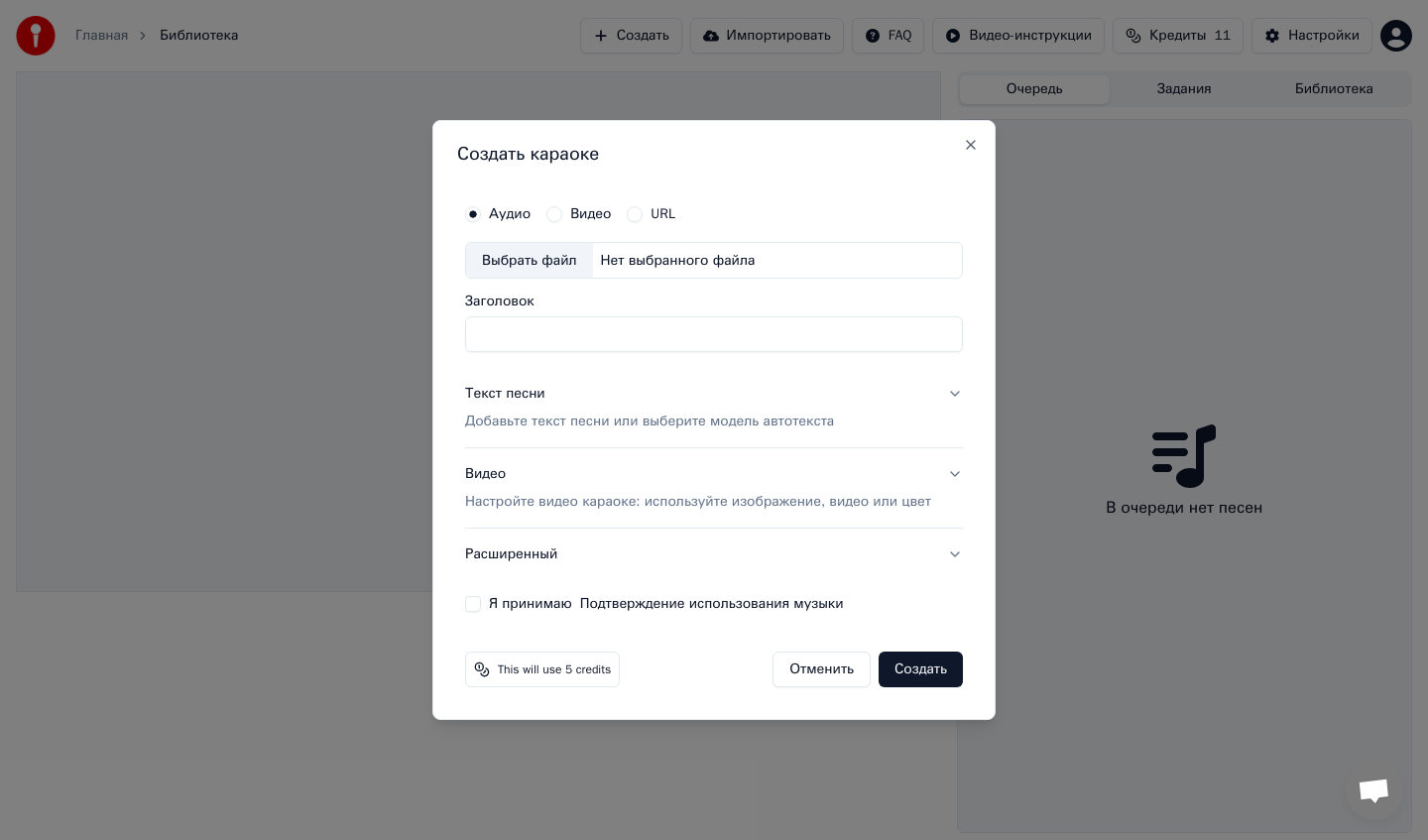click on "Выбрать файл" at bounding box center (530, 261) 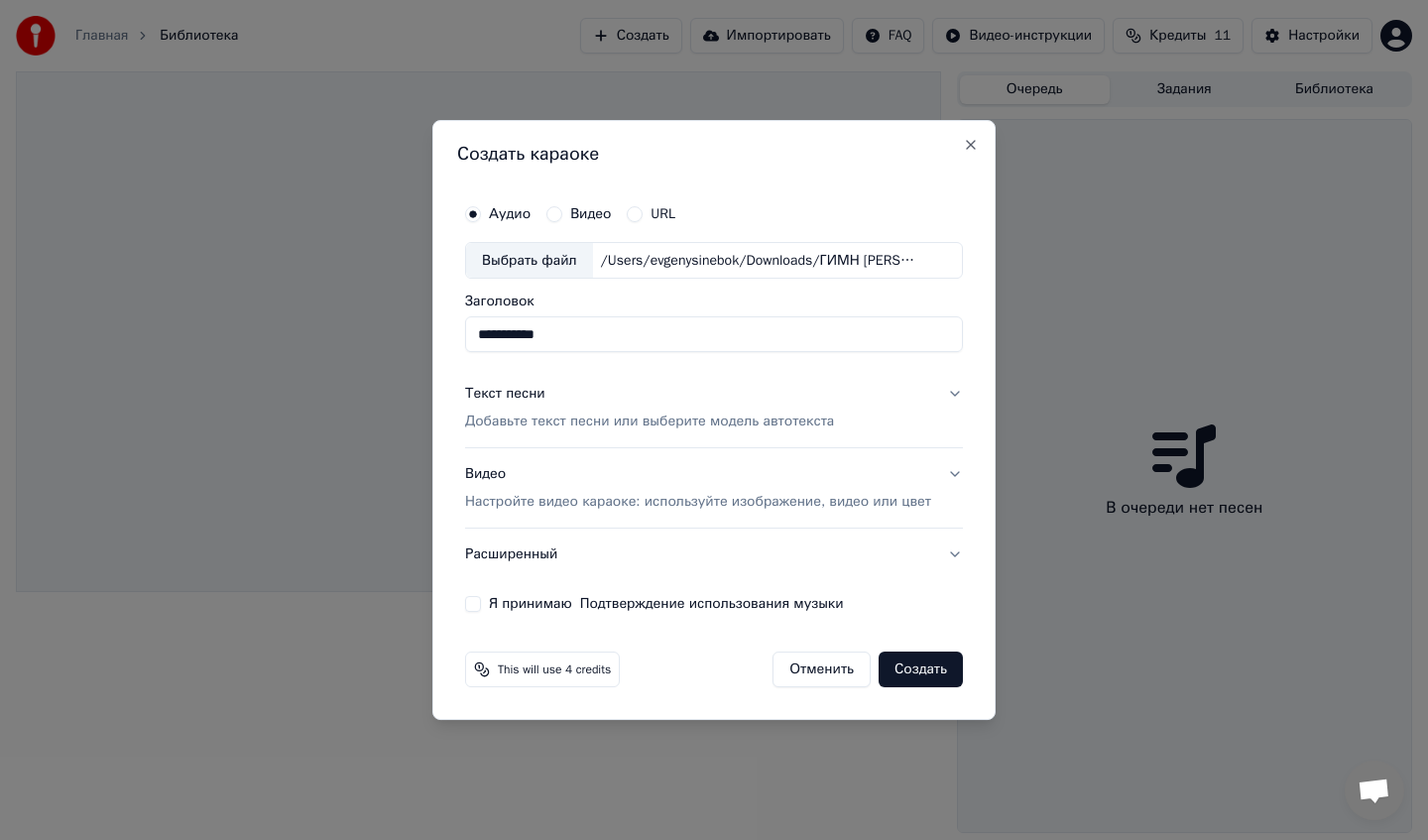 click on "Добавьте текст песни или выберите модель автотекста" at bounding box center (650, 422) 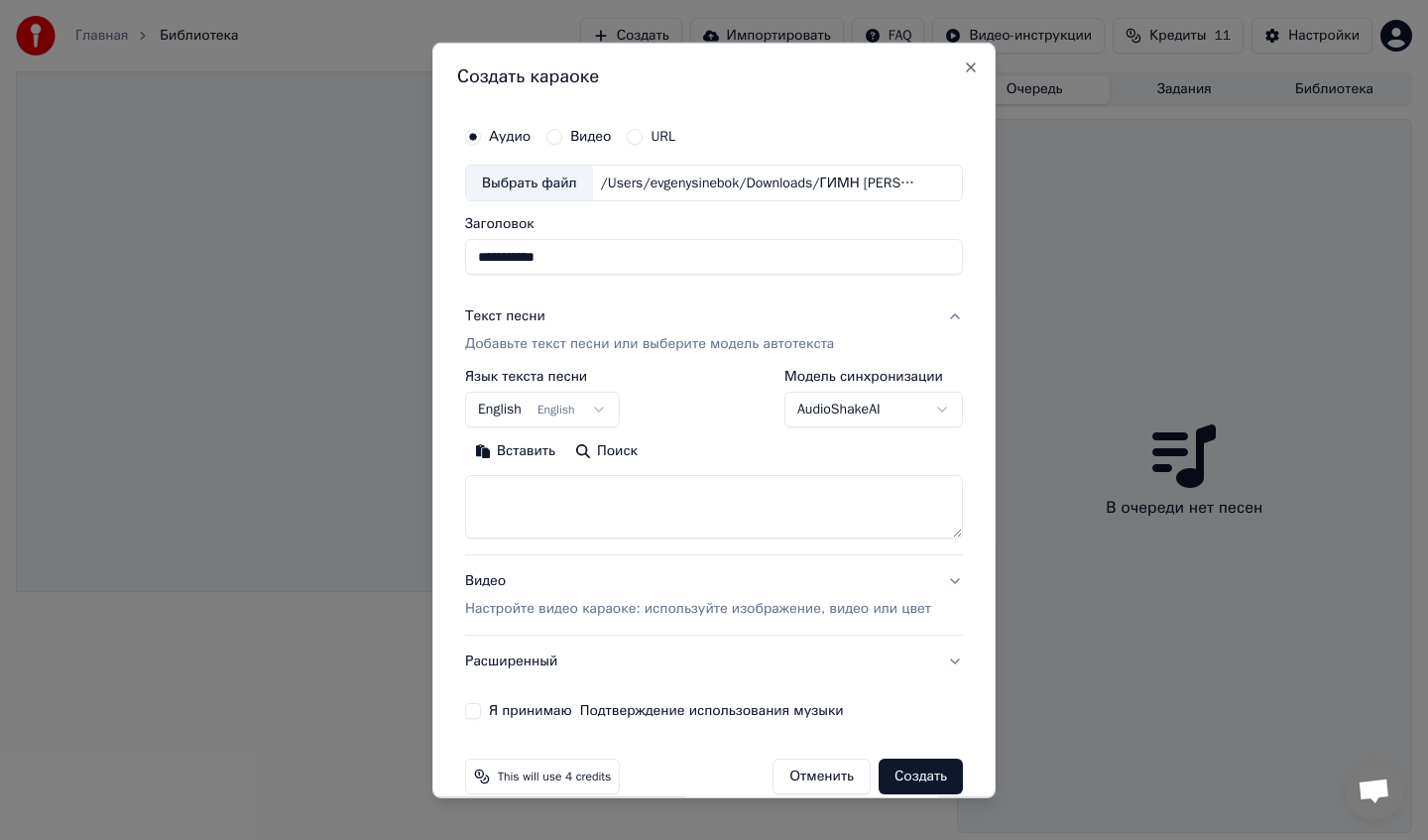click at bounding box center [714, 507] 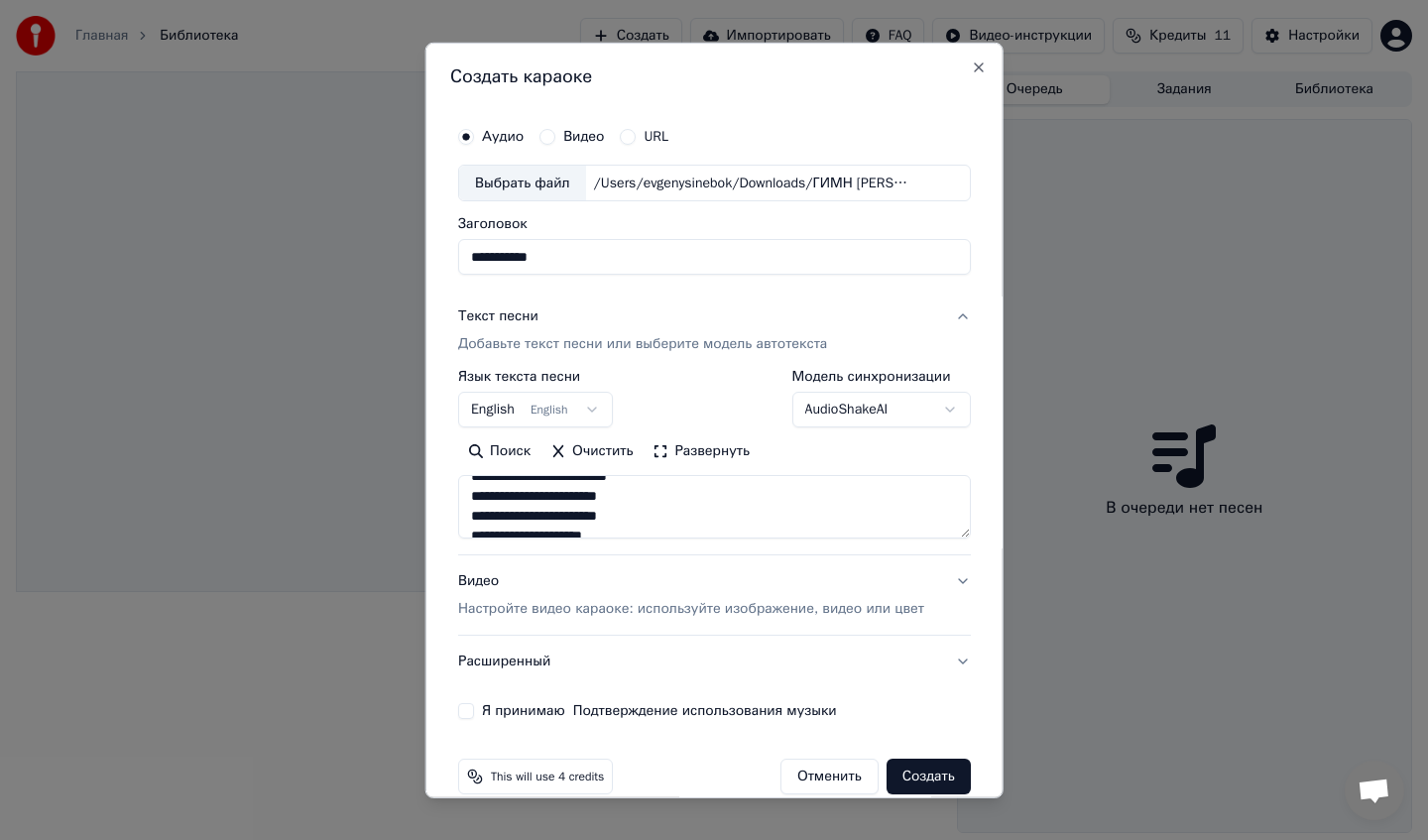 scroll, scrollTop: 181, scrollLeft: 0, axis: vertical 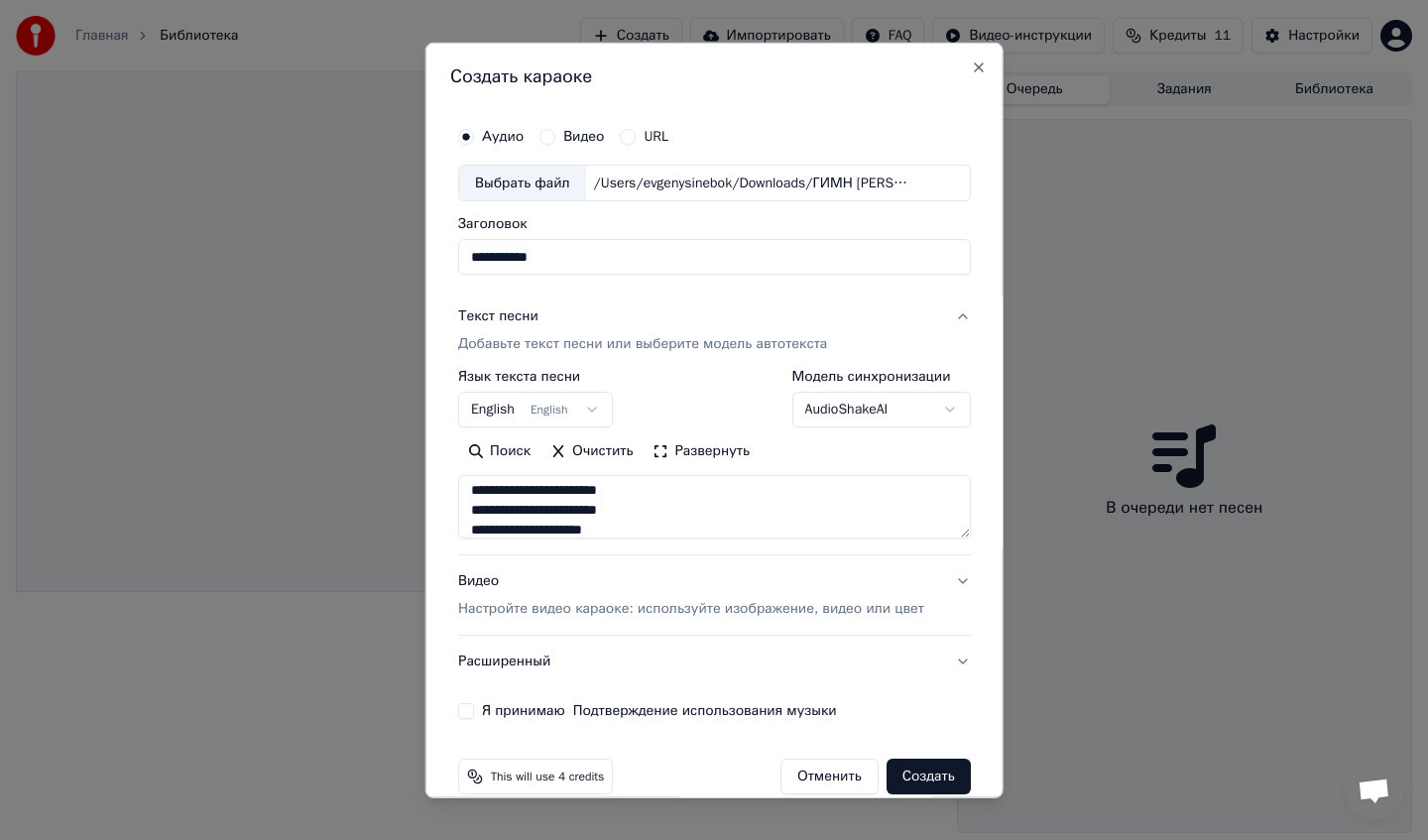 type on "**********" 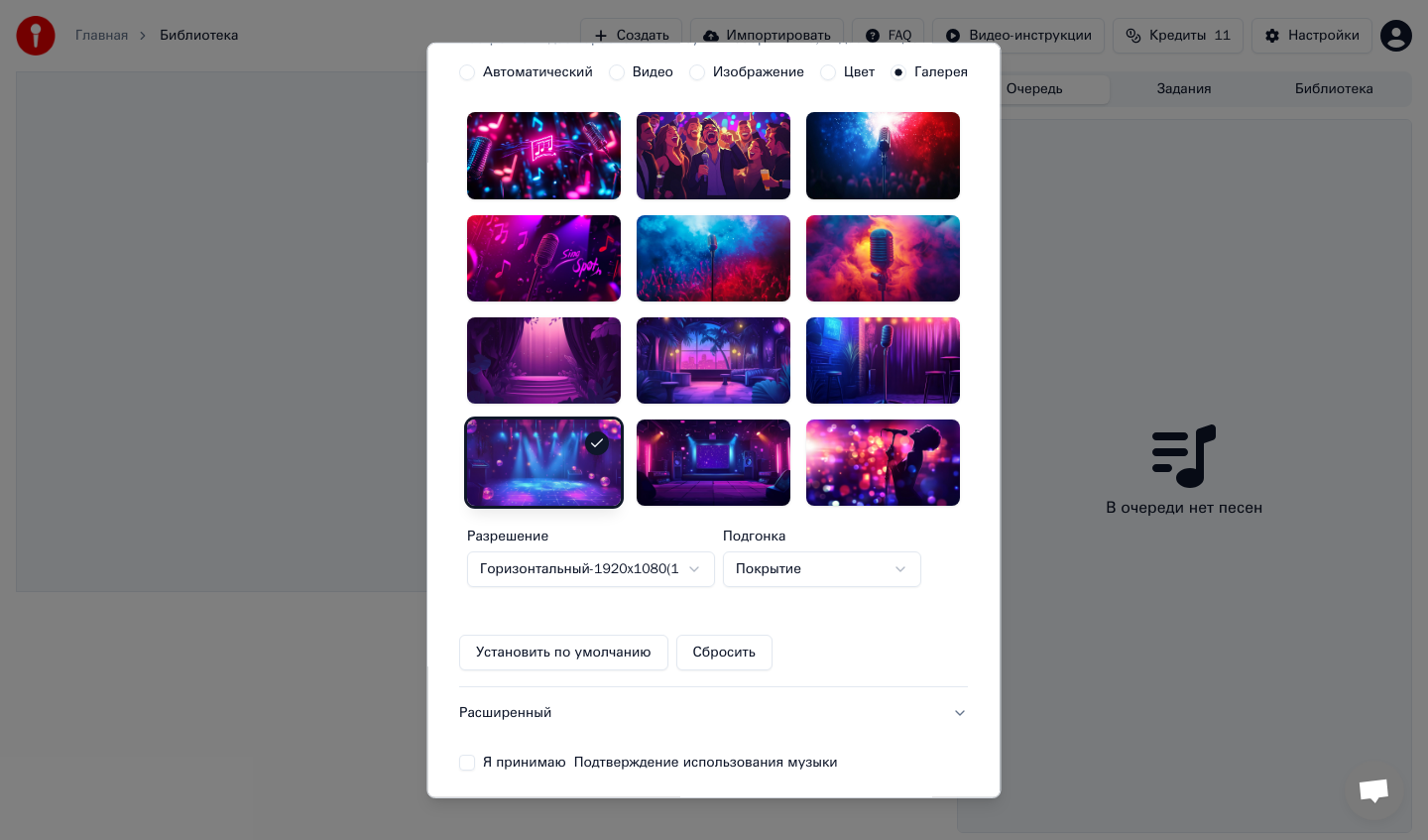 scroll, scrollTop: 477, scrollLeft: 0, axis: vertical 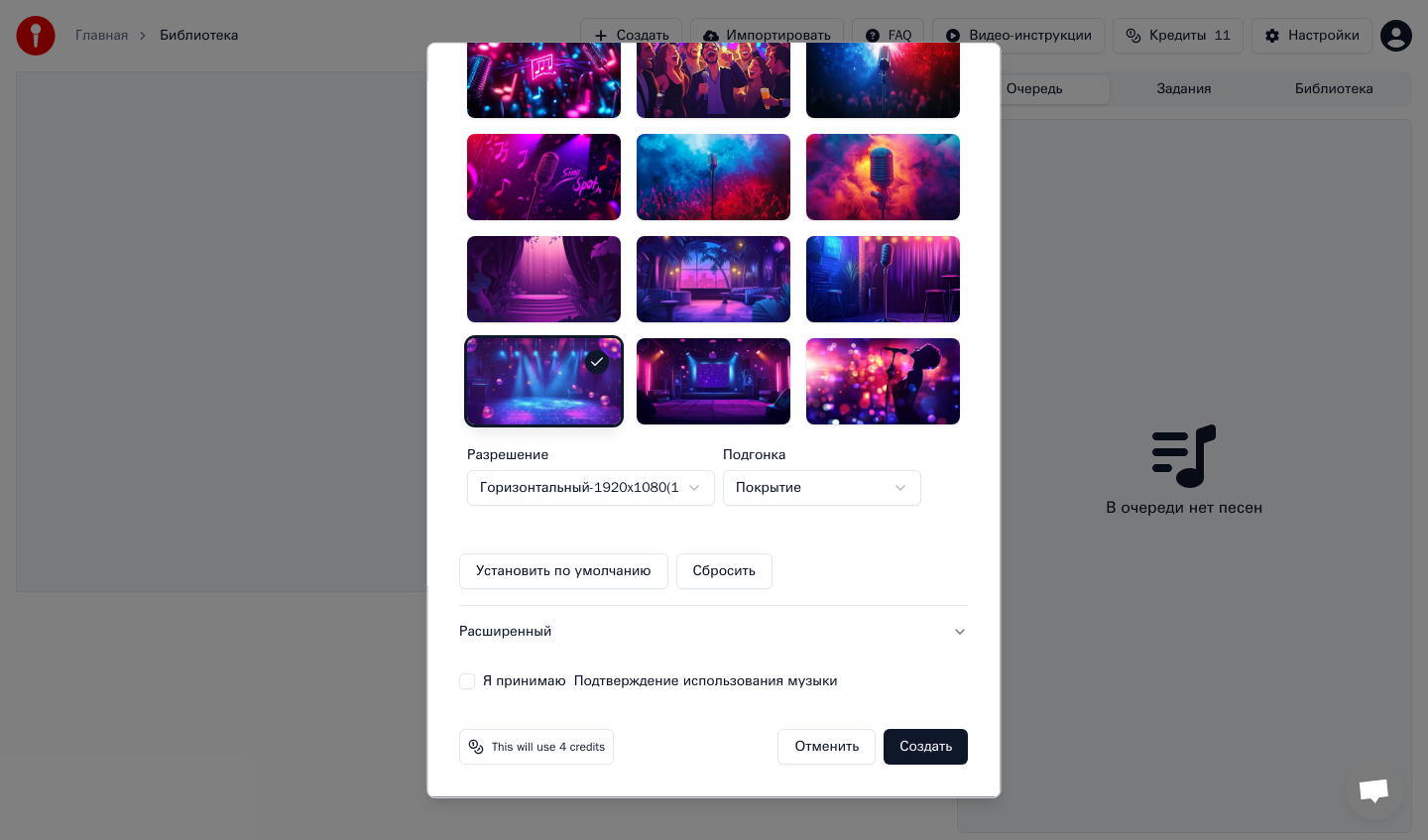 click on "Я принимаю   Подтверждение использования музыки" at bounding box center (467, 681) 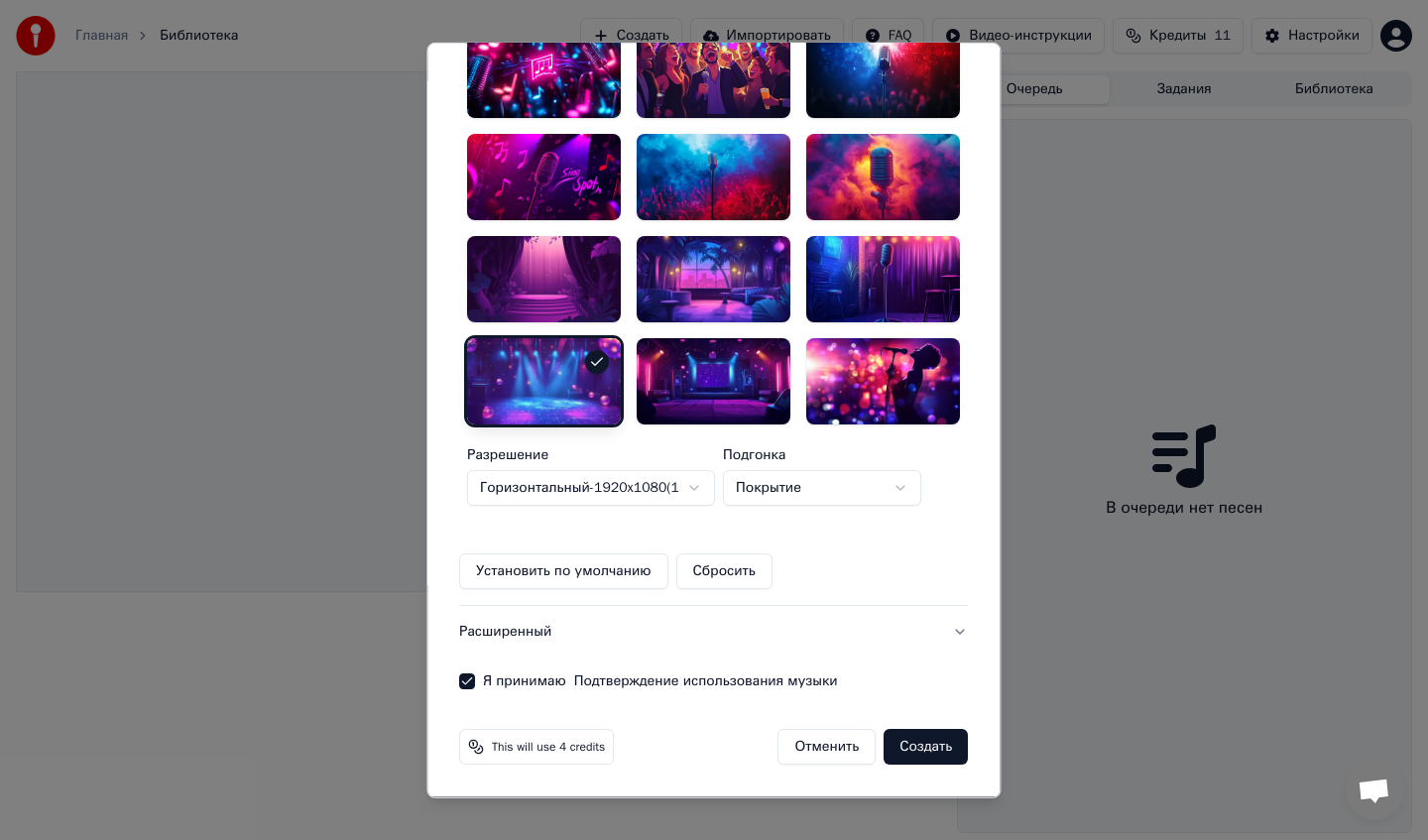 click on "Создать" at bounding box center [926, 747] 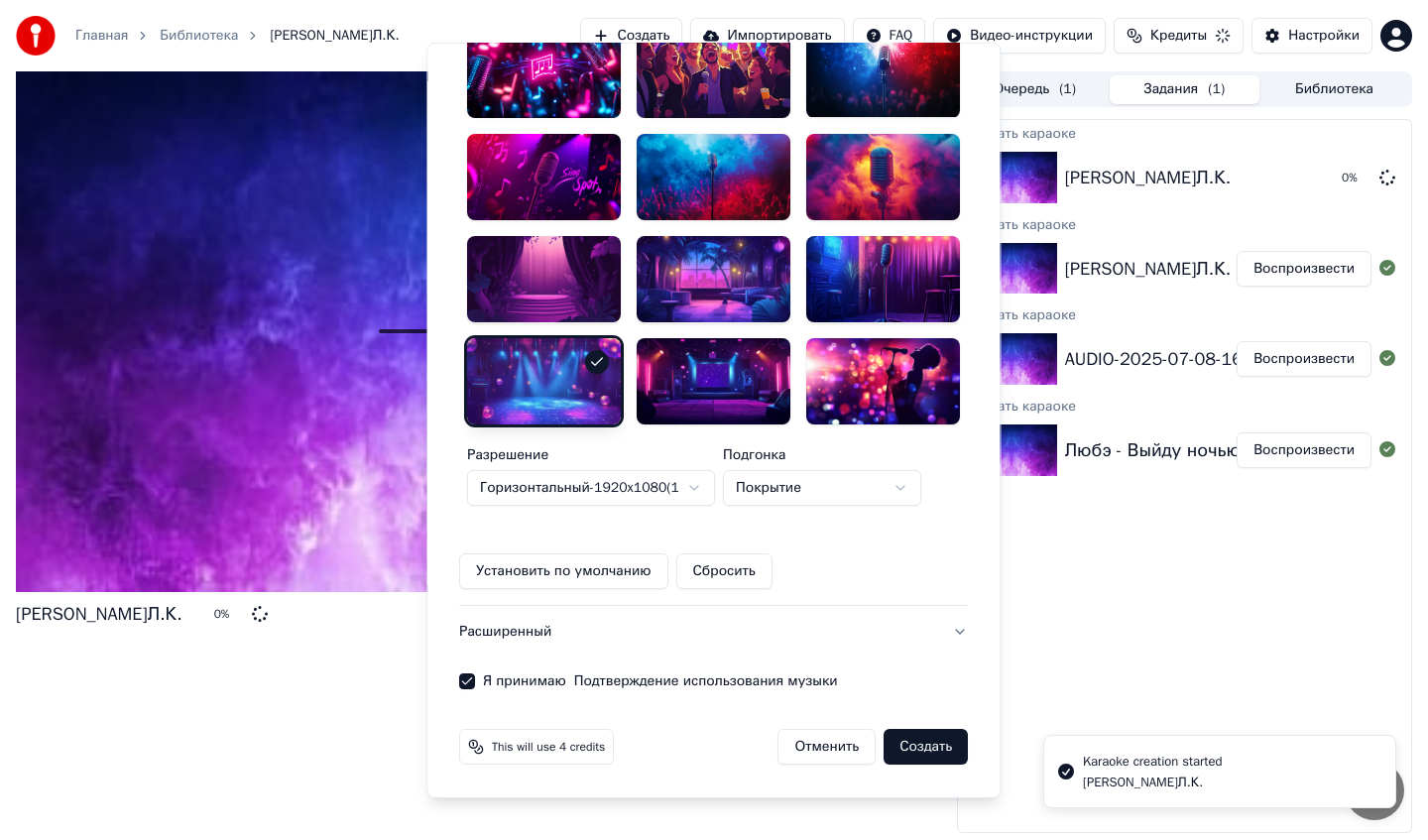 type 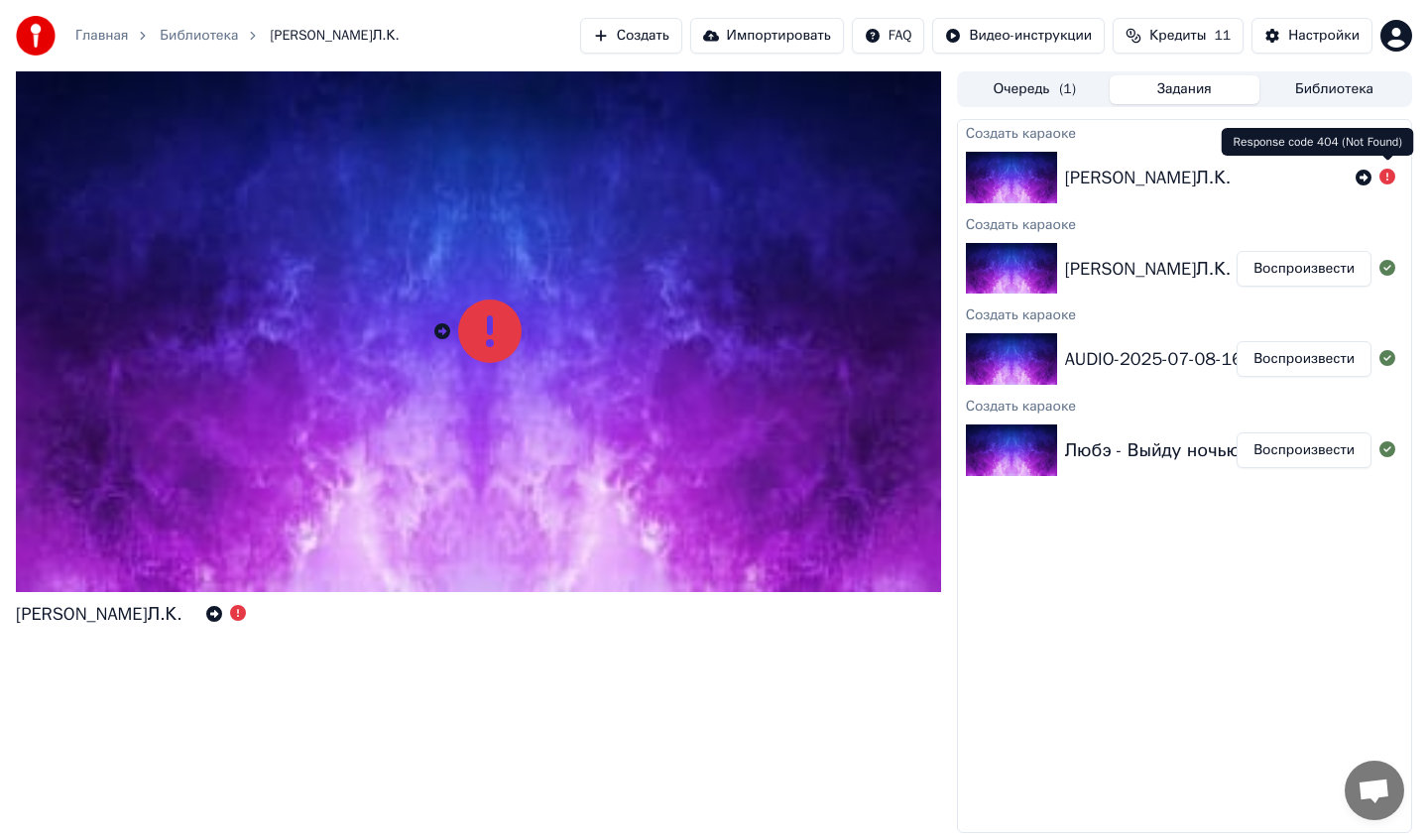 click 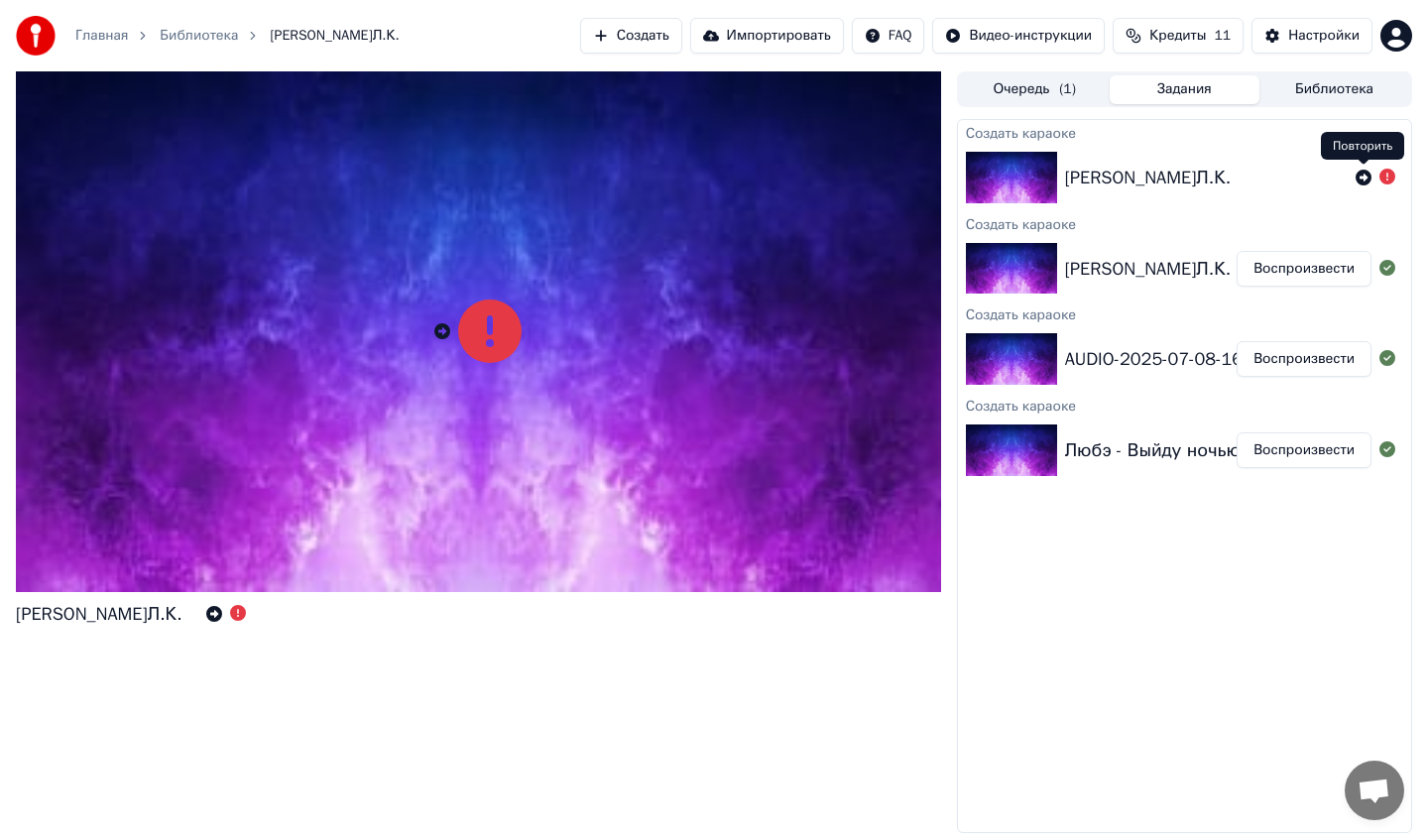 click 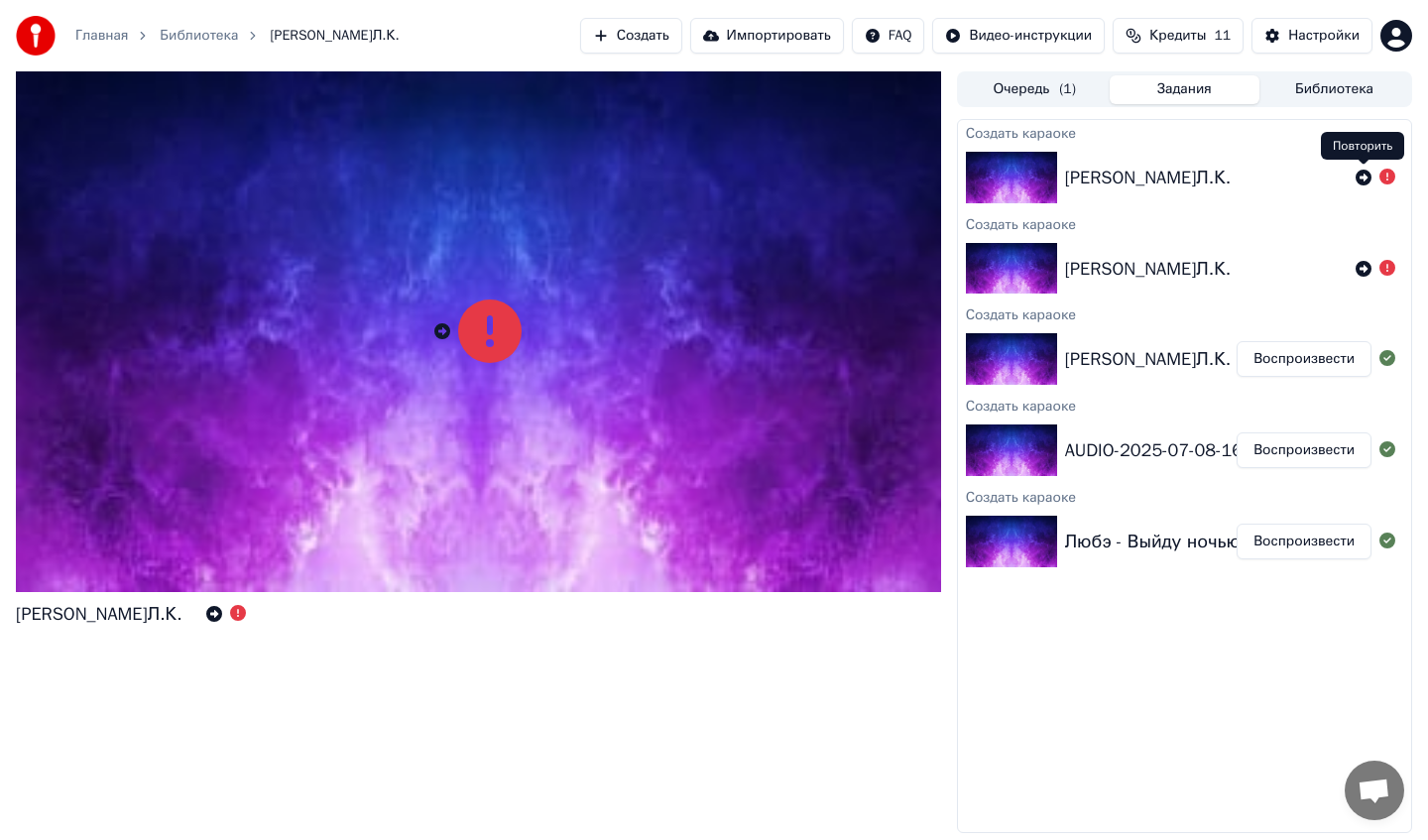 click 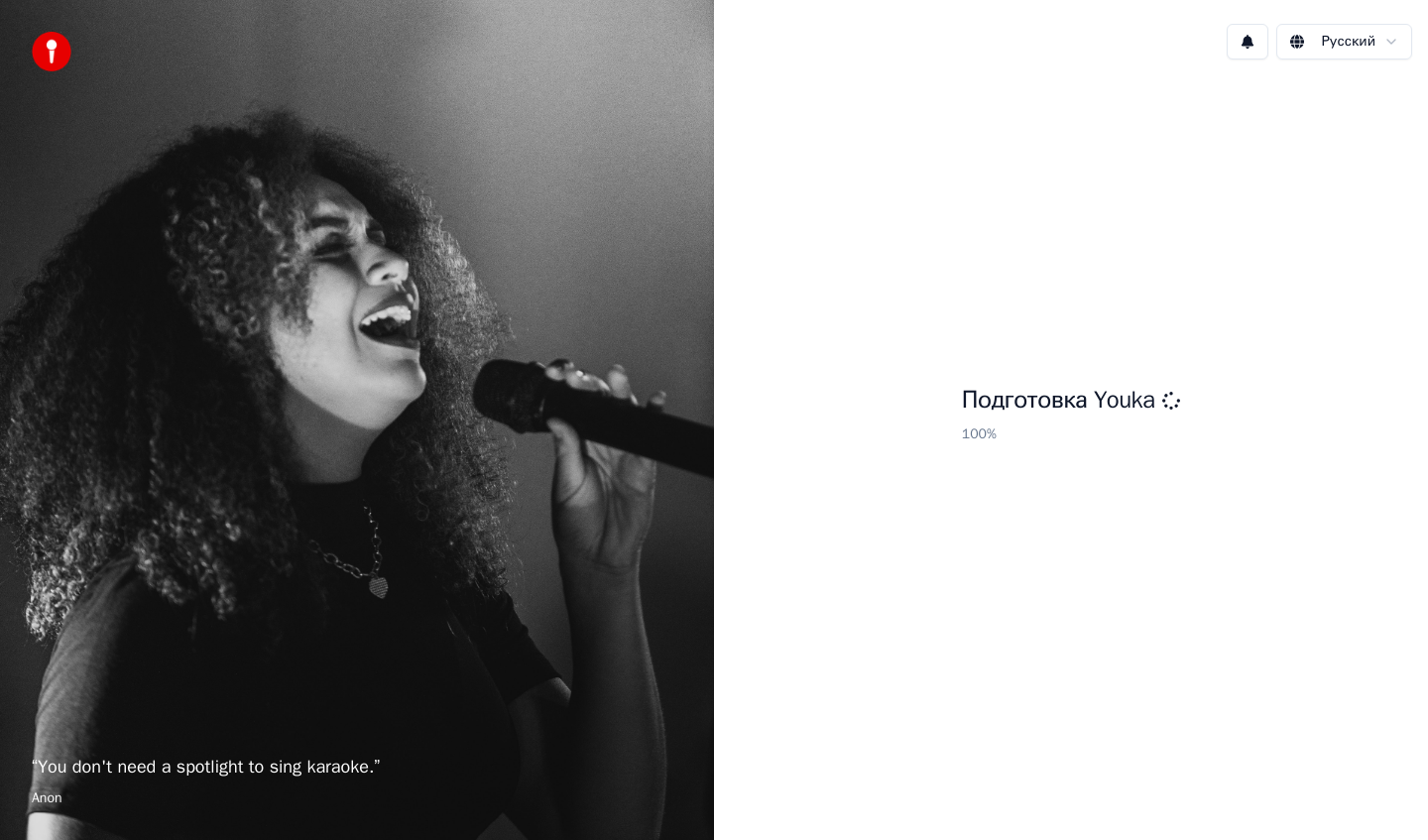 scroll, scrollTop: 0, scrollLeft: 0, axis: both 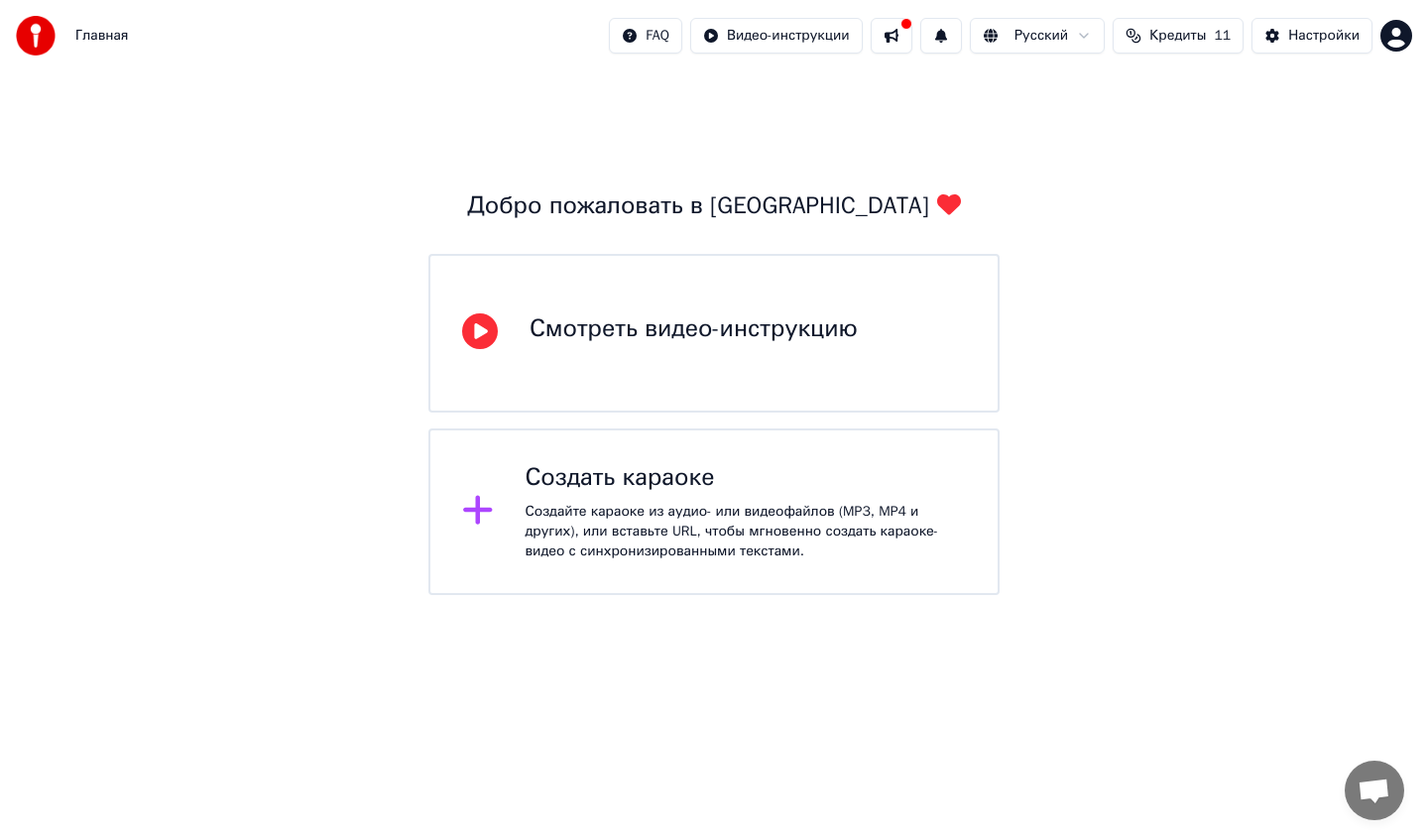 click on "Создайте караоке из аудио- или видеофайлов (MP3, MP4 и других), или вставьте URL, чтобы мгновенно создать караоке-видео с синхронизированными текстами." at bounding box center (746, 532) 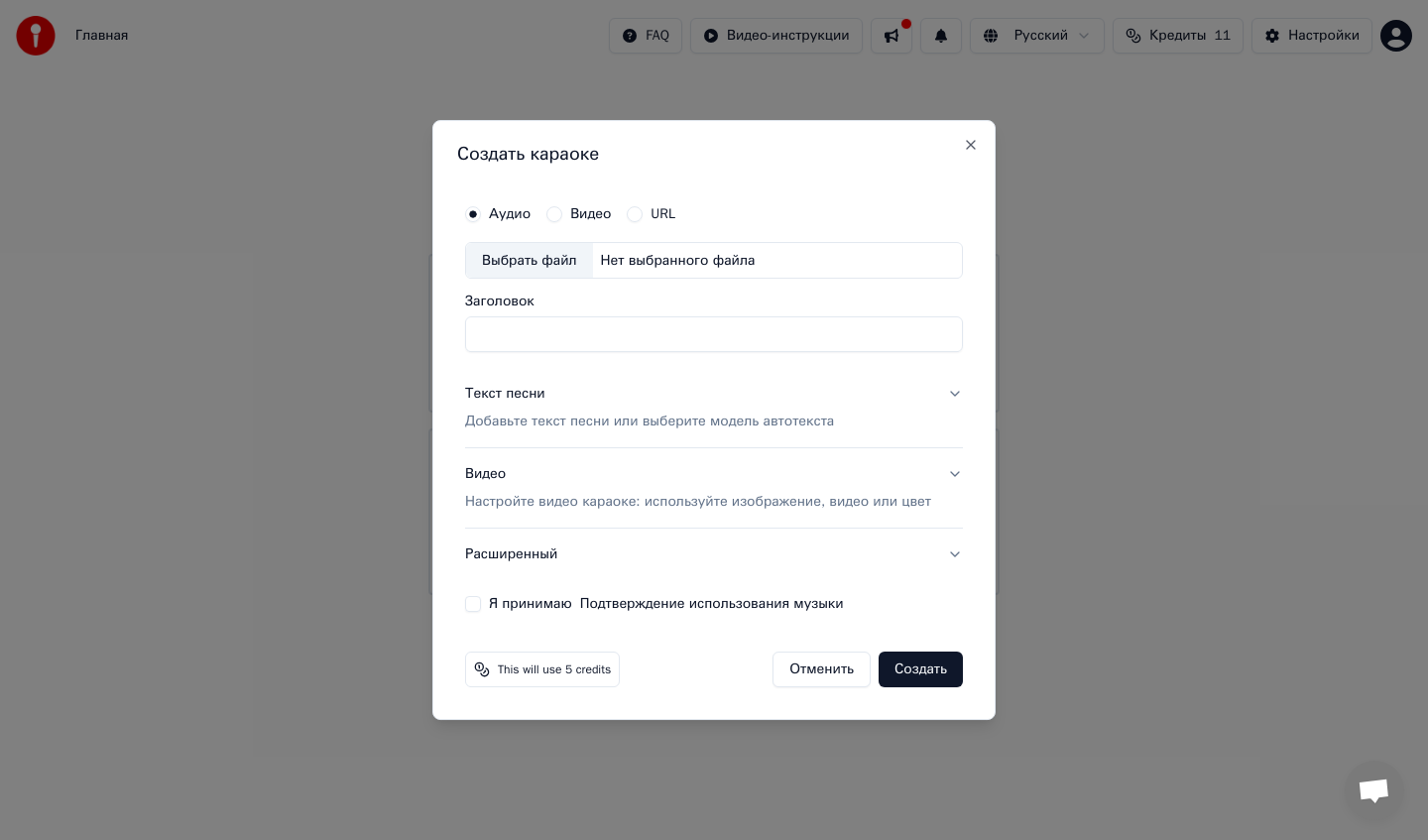 click on "Выбрать файл" at bounding box center [530, 261] 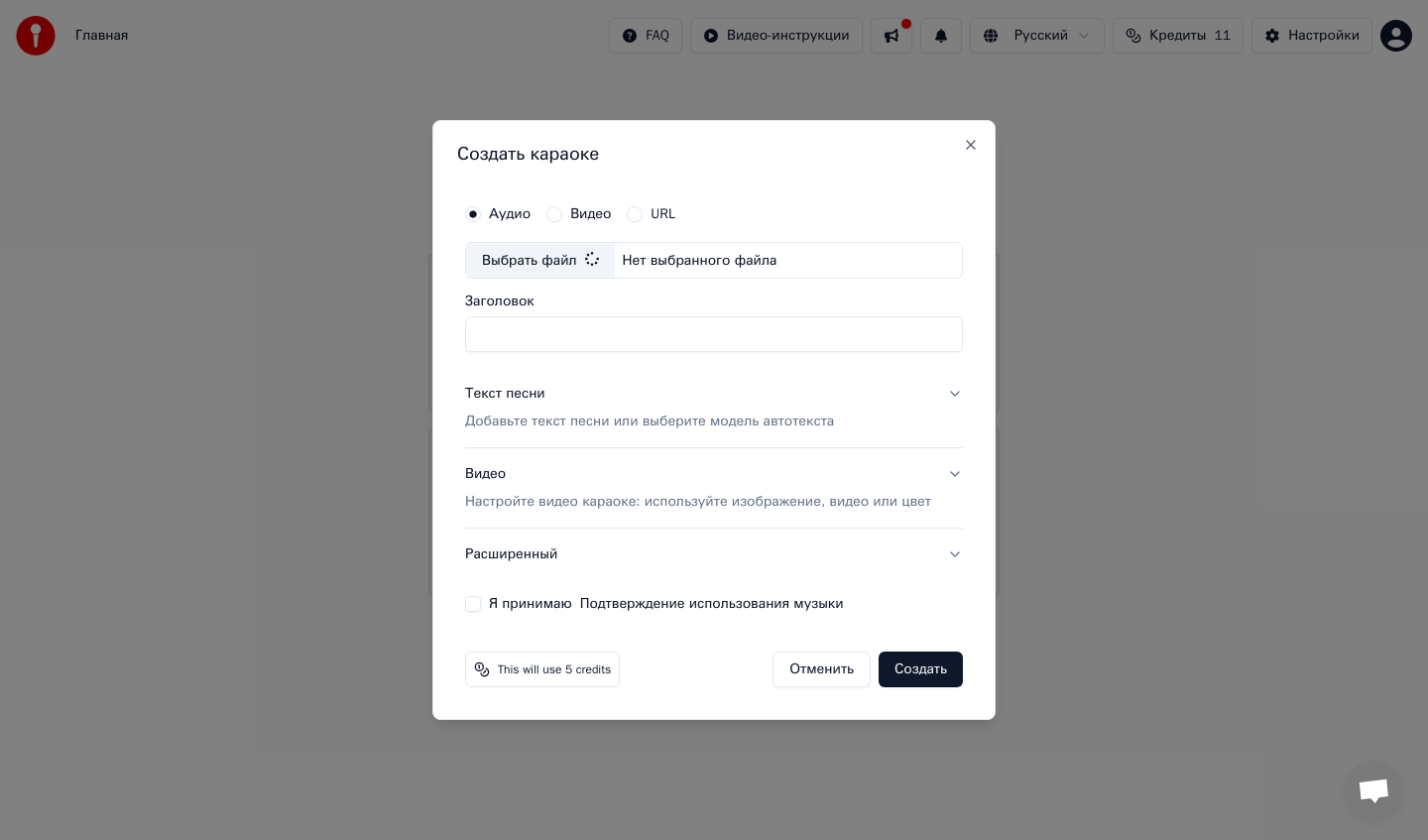 type on "**********" 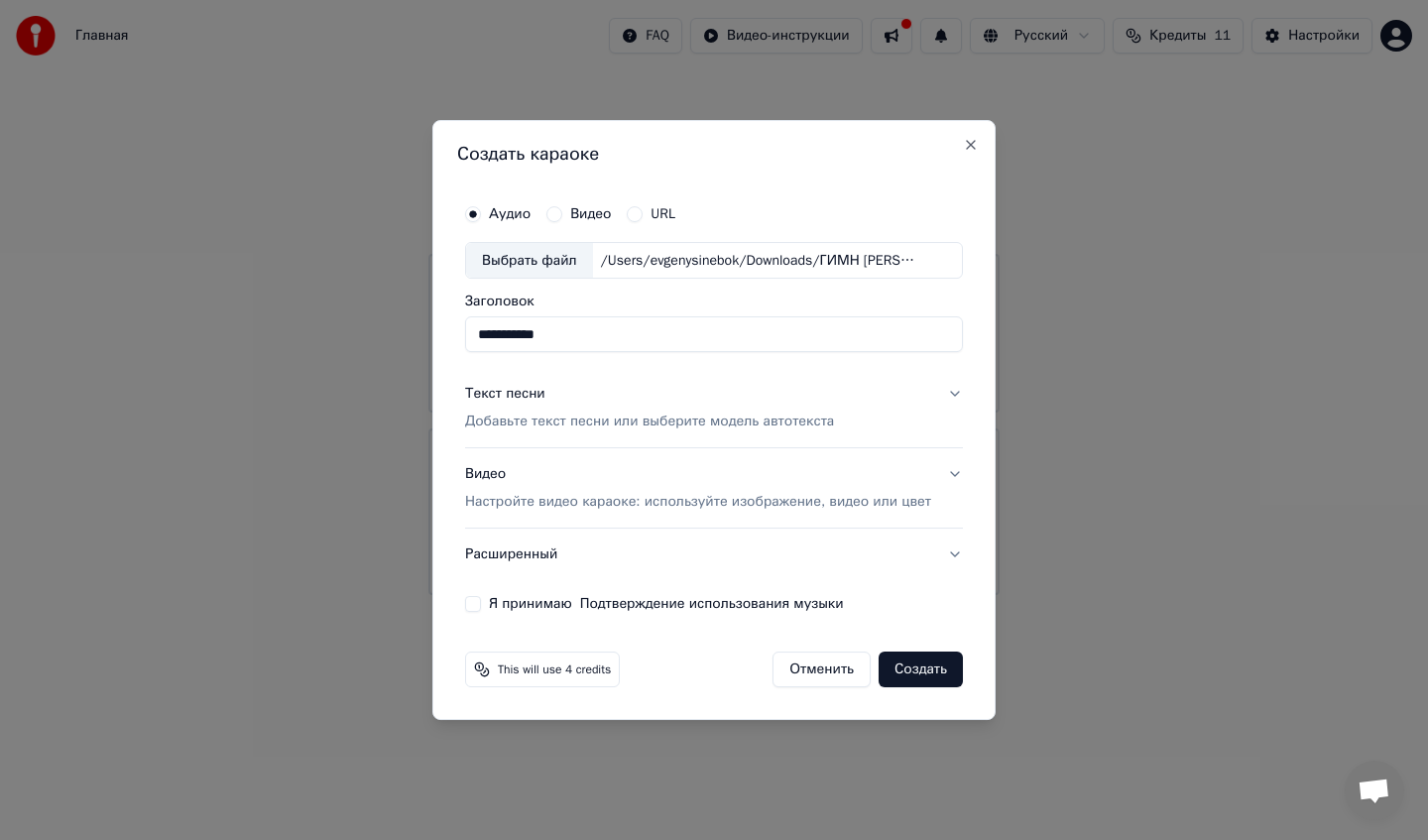 click on "Добавьте текст песни или выберите модель автотекста" at bounding box center (650, 422) 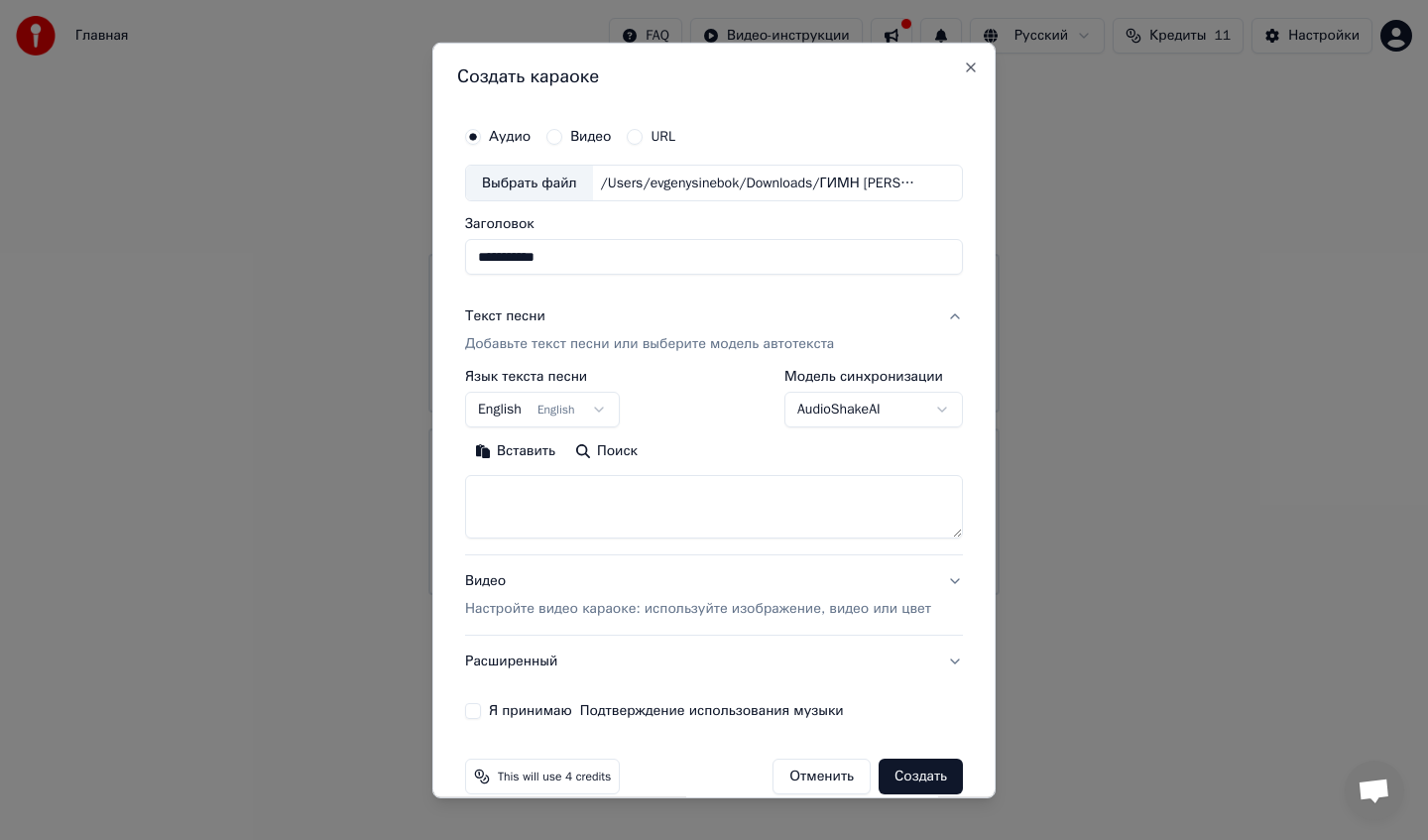 click at bounding box center (714, 507) 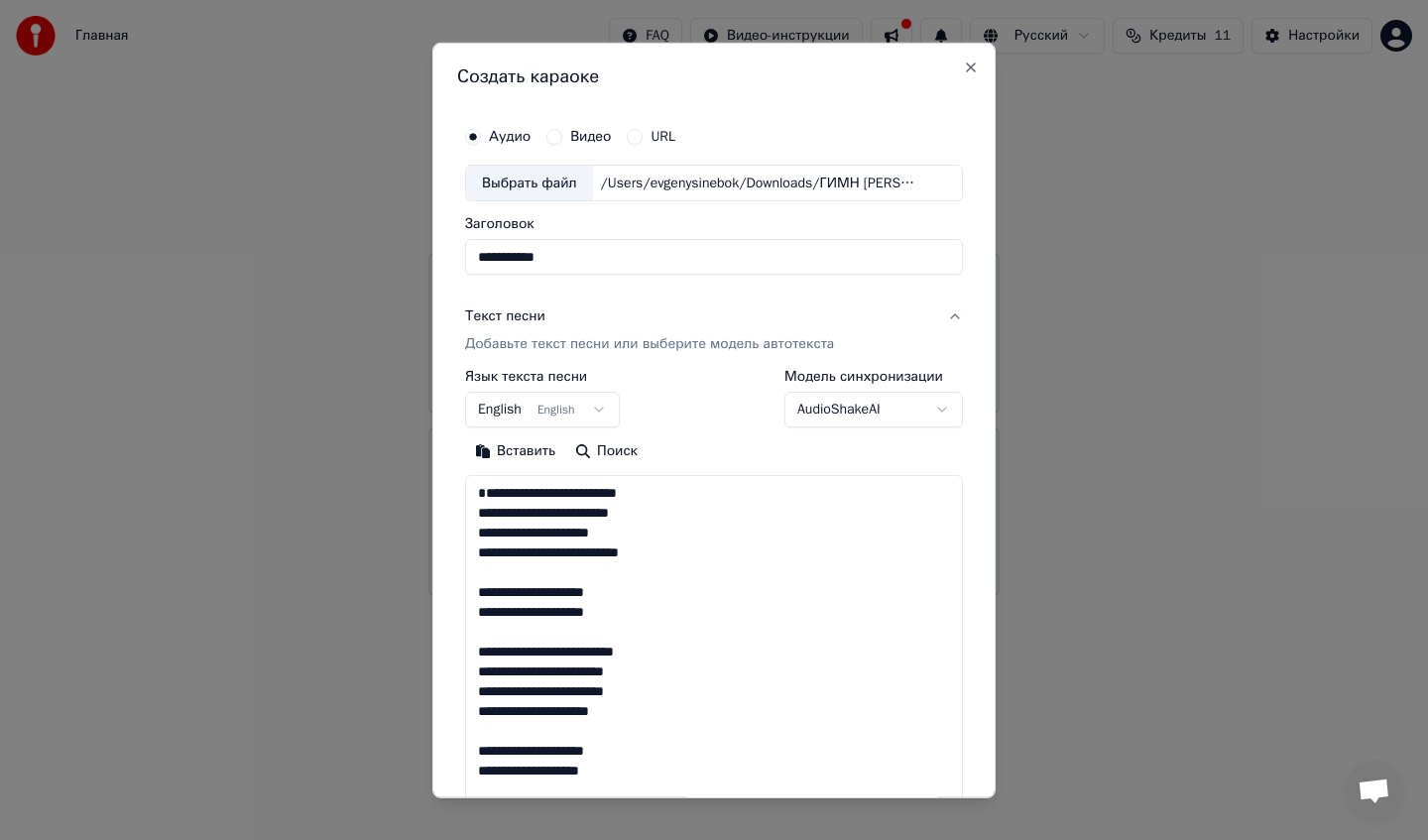 scroll, scrollTop: 639, scrollLeft: 0, axis: vertical 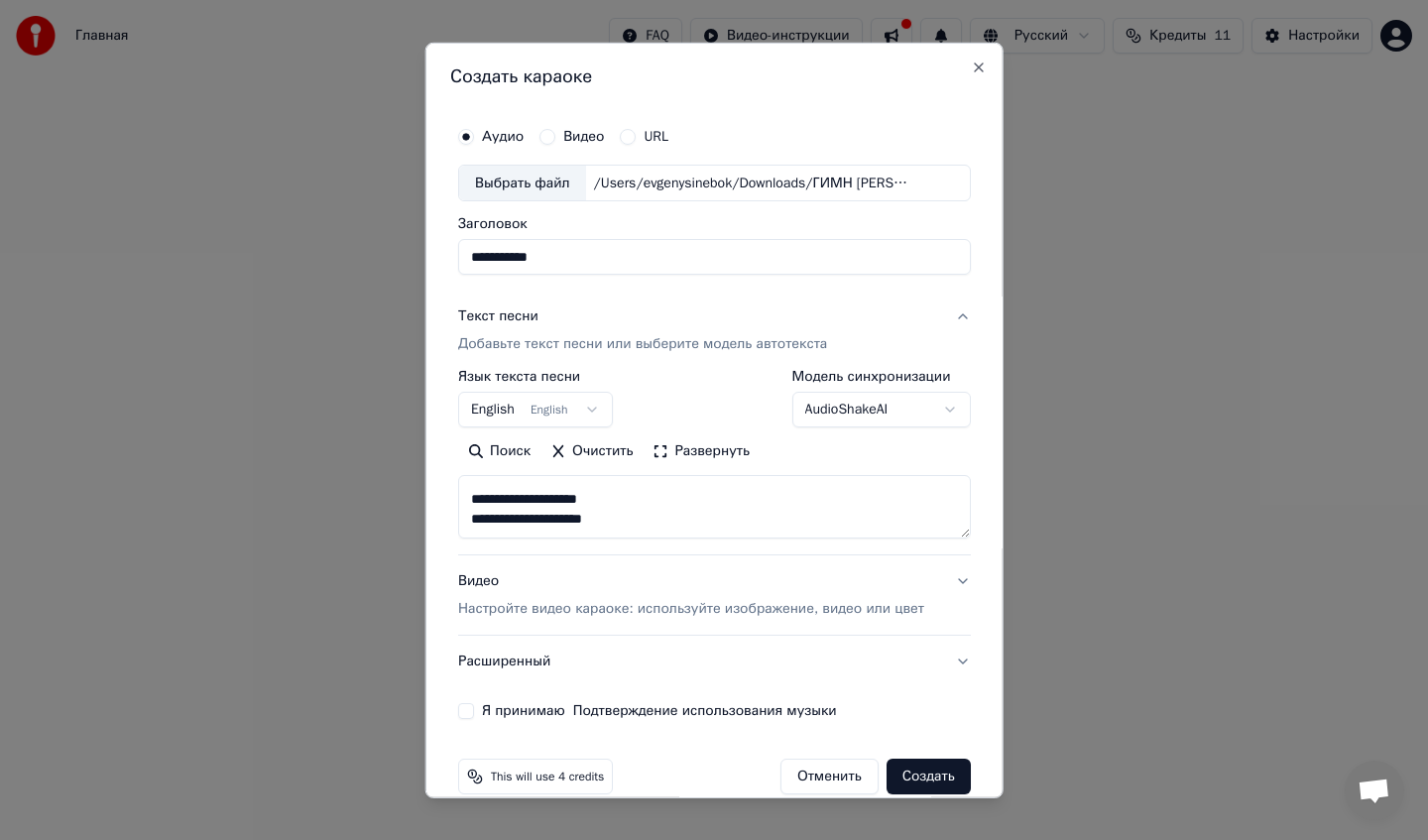 type on "**********" 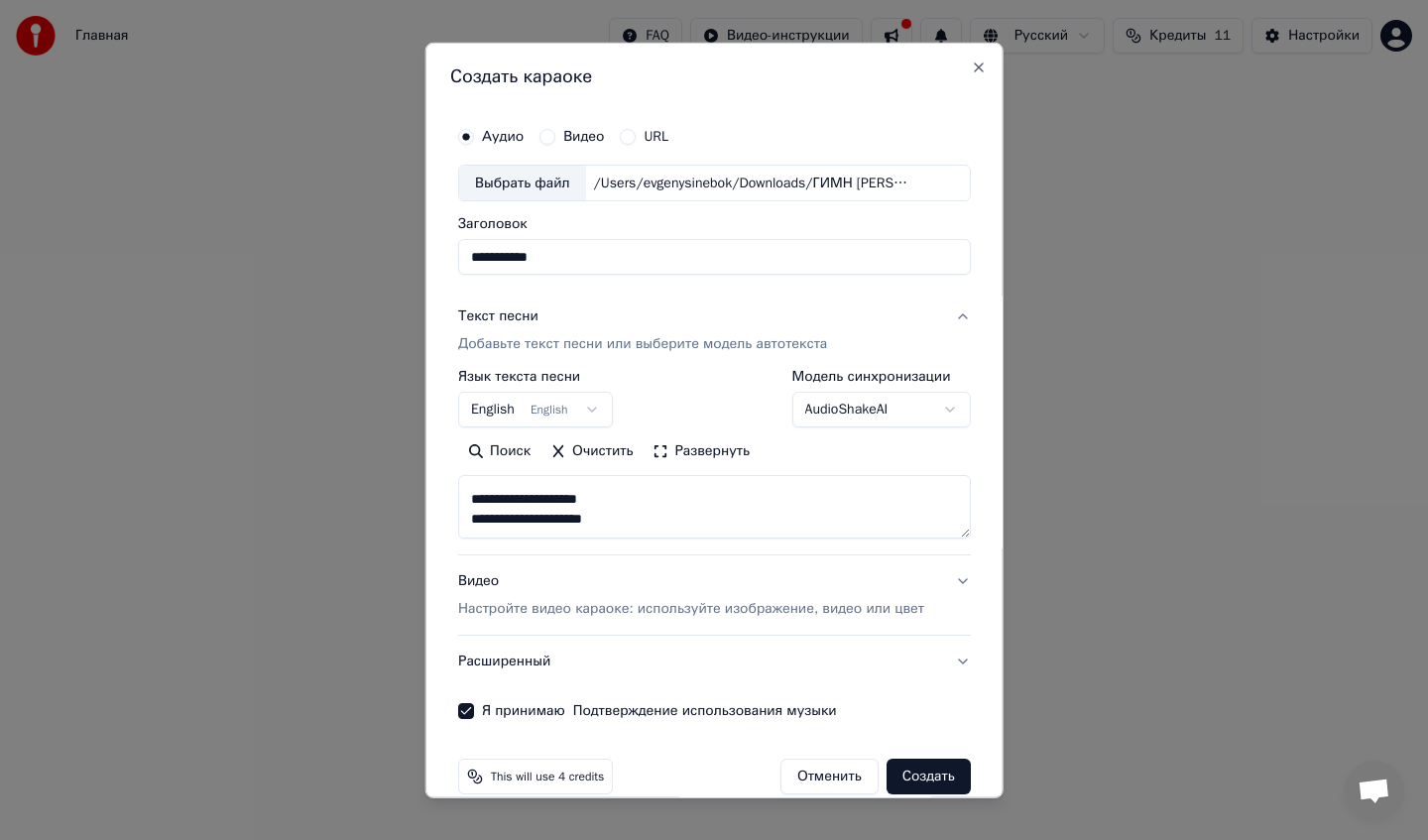 click on "Создать" at bounding box center [927, 777] 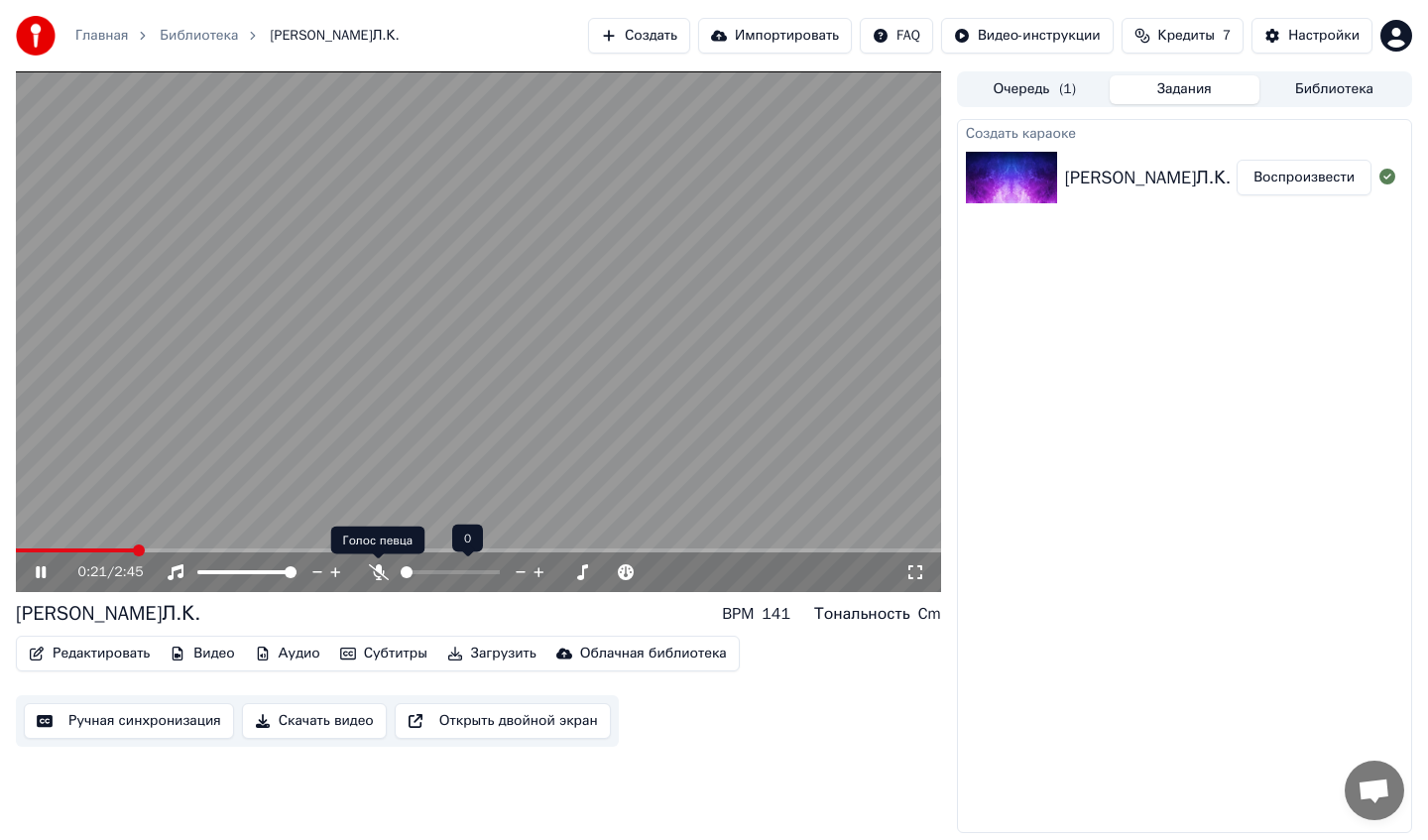 click 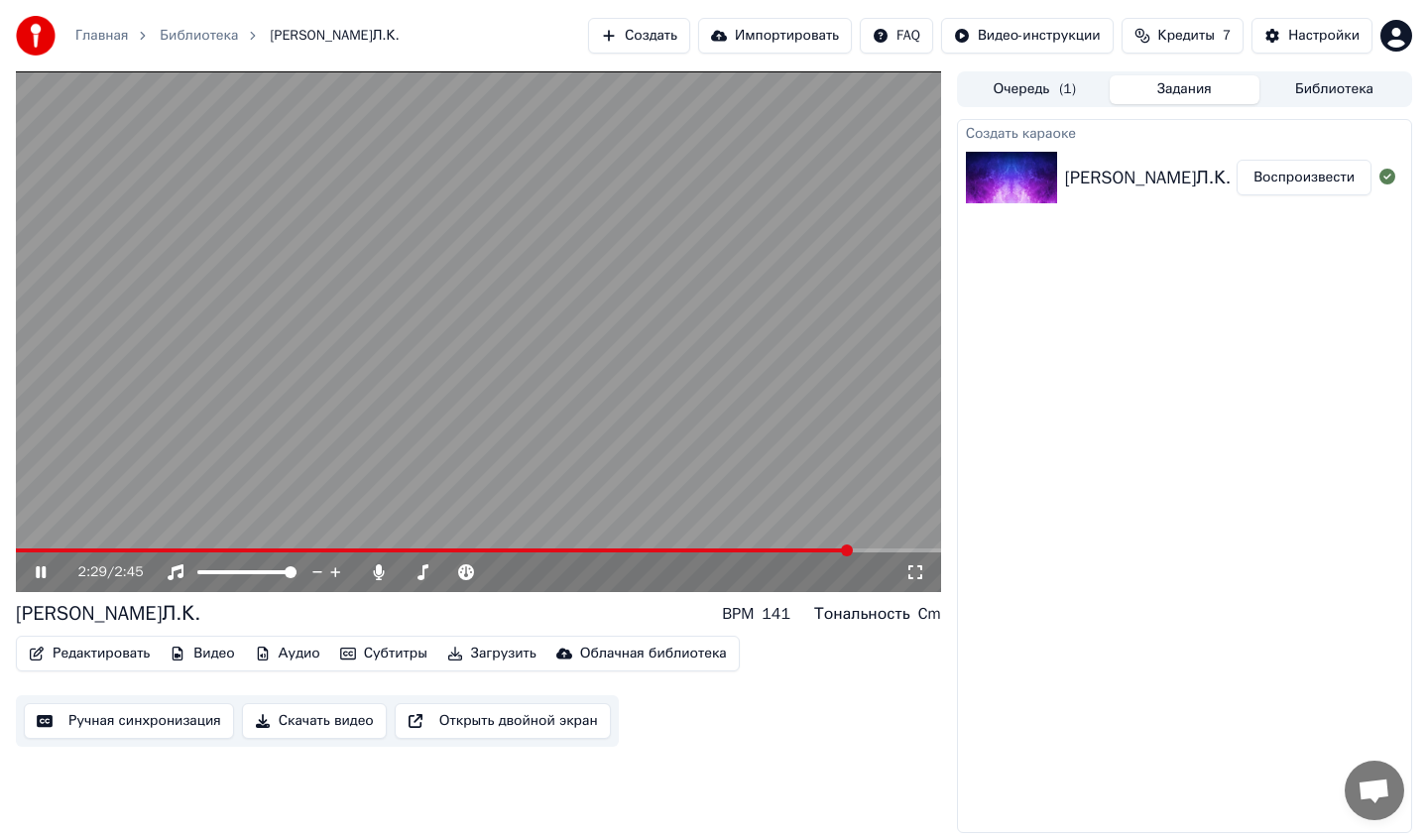 click on "Скачать видео" at bounding box center [314, 721] 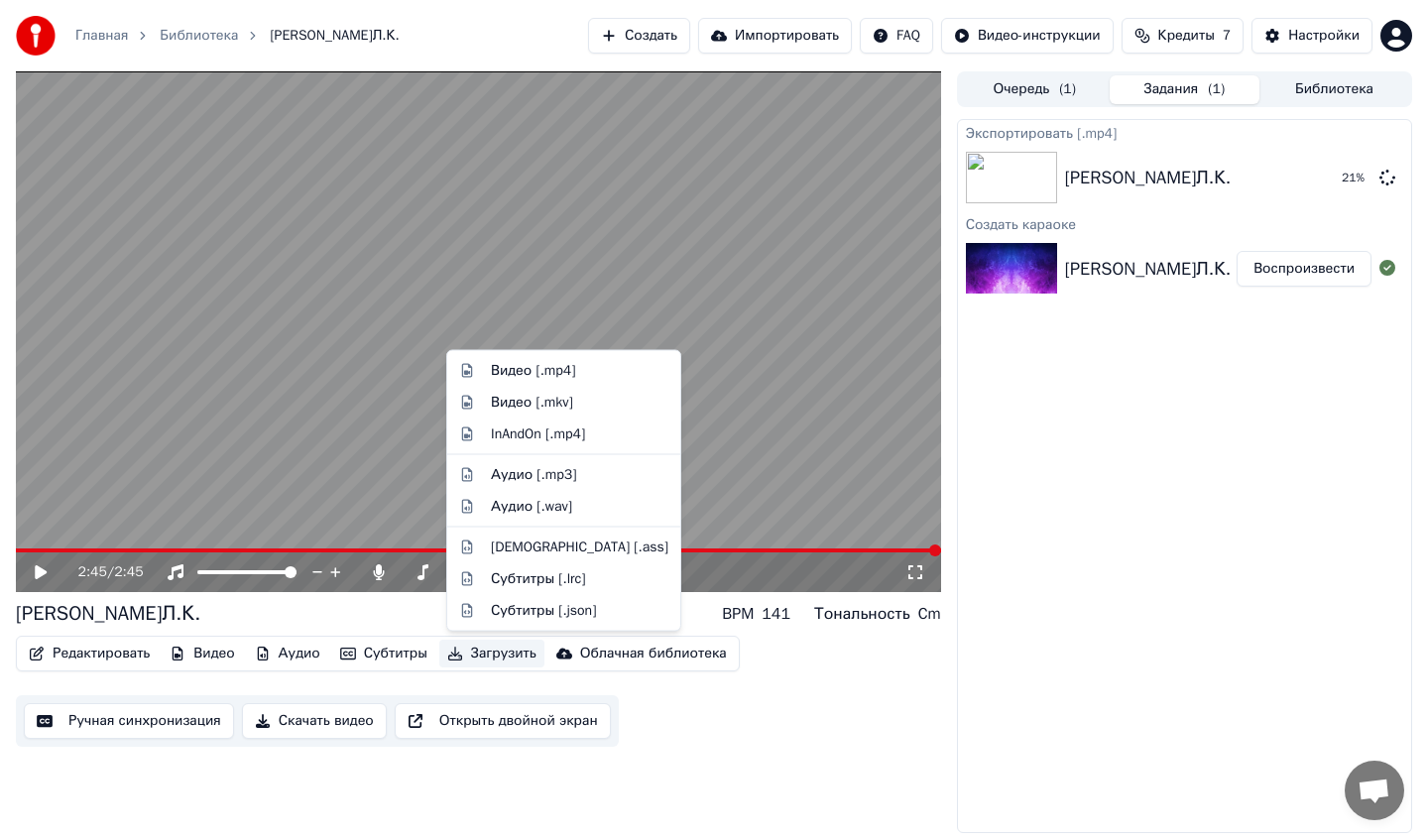 click on "Загрузить" at bounding box center [492, 654] 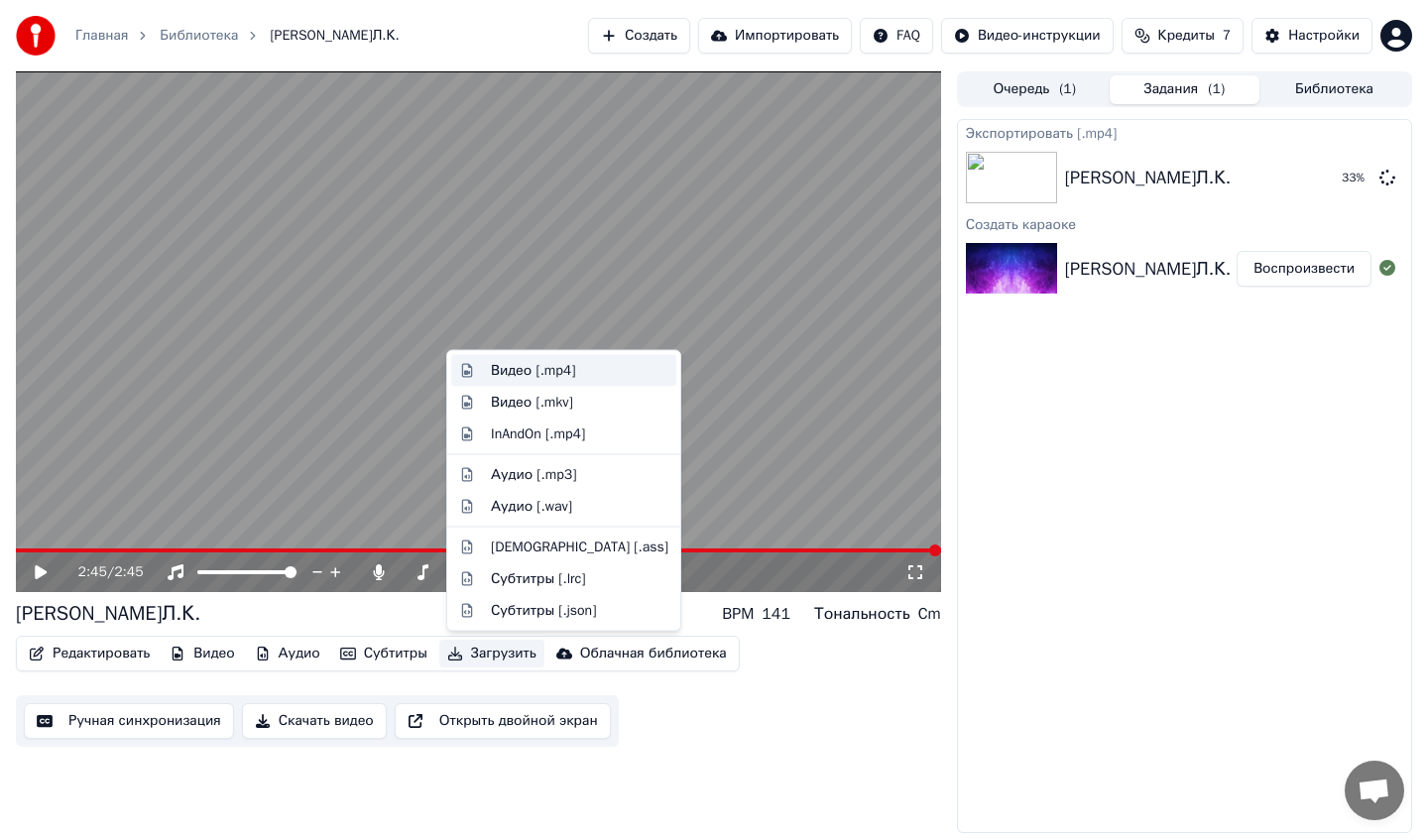 click on "Видео [.mp4]" at bounding box center [533, 371] 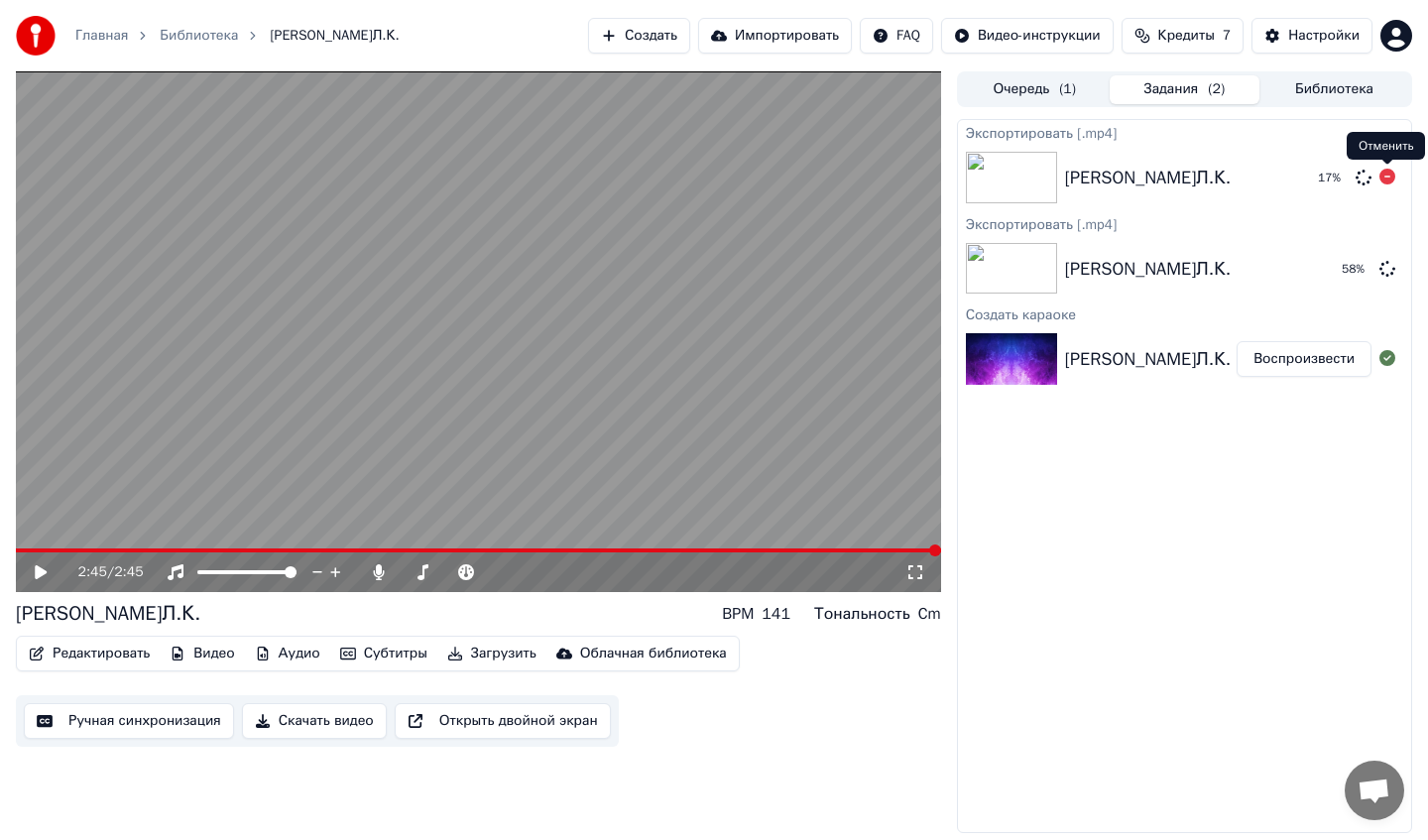 click 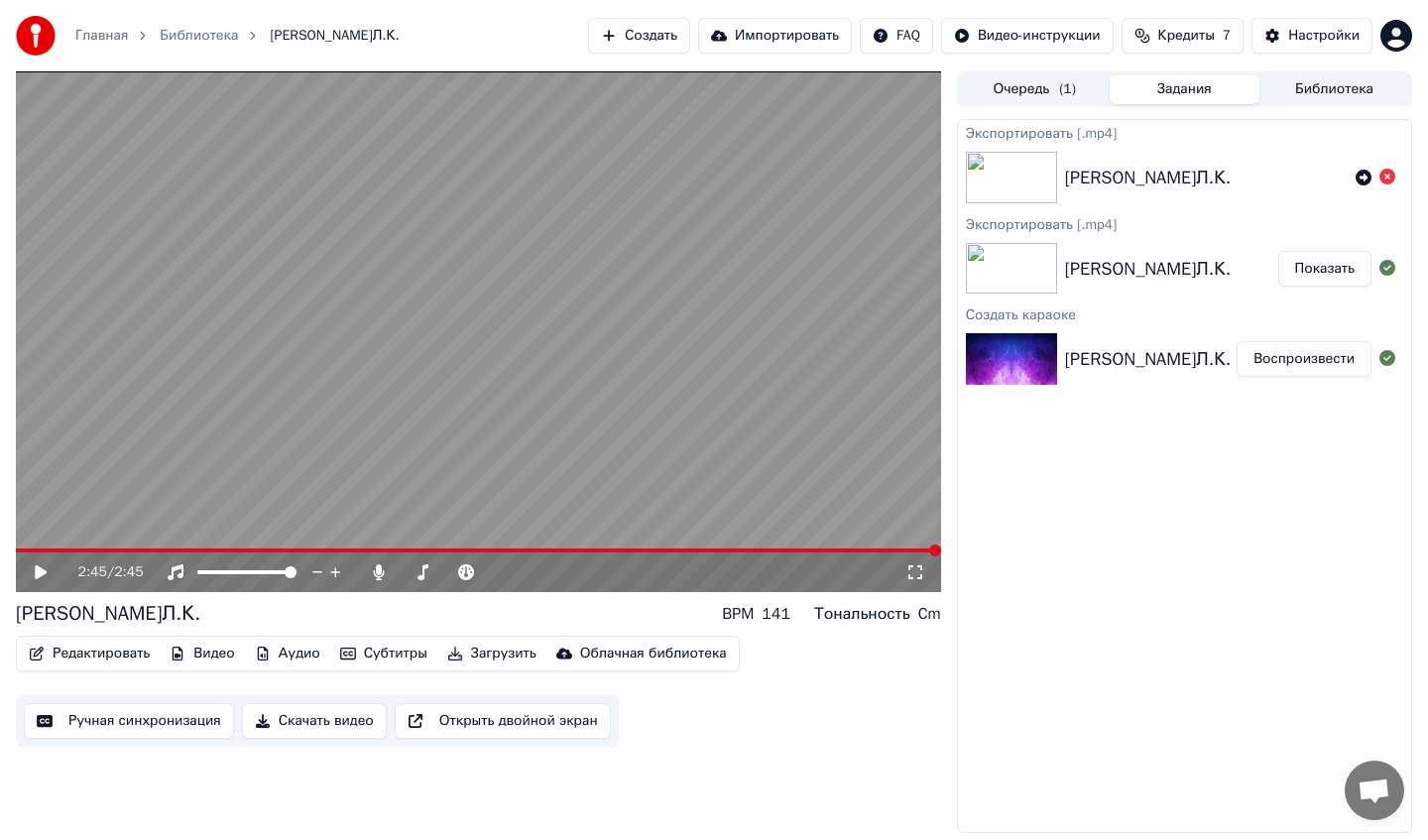 click on "Показать" at bounding box center (1325, 269) 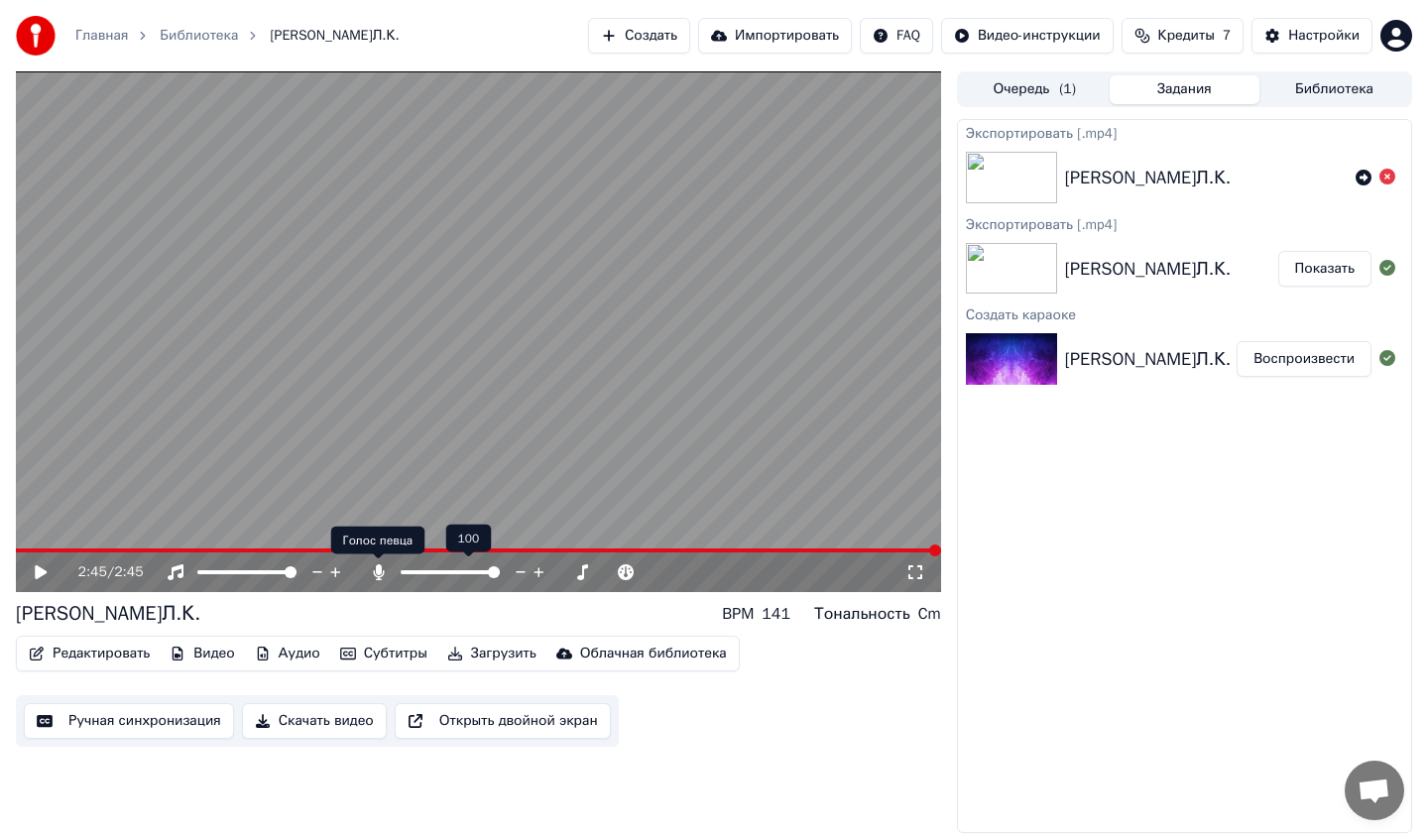 click 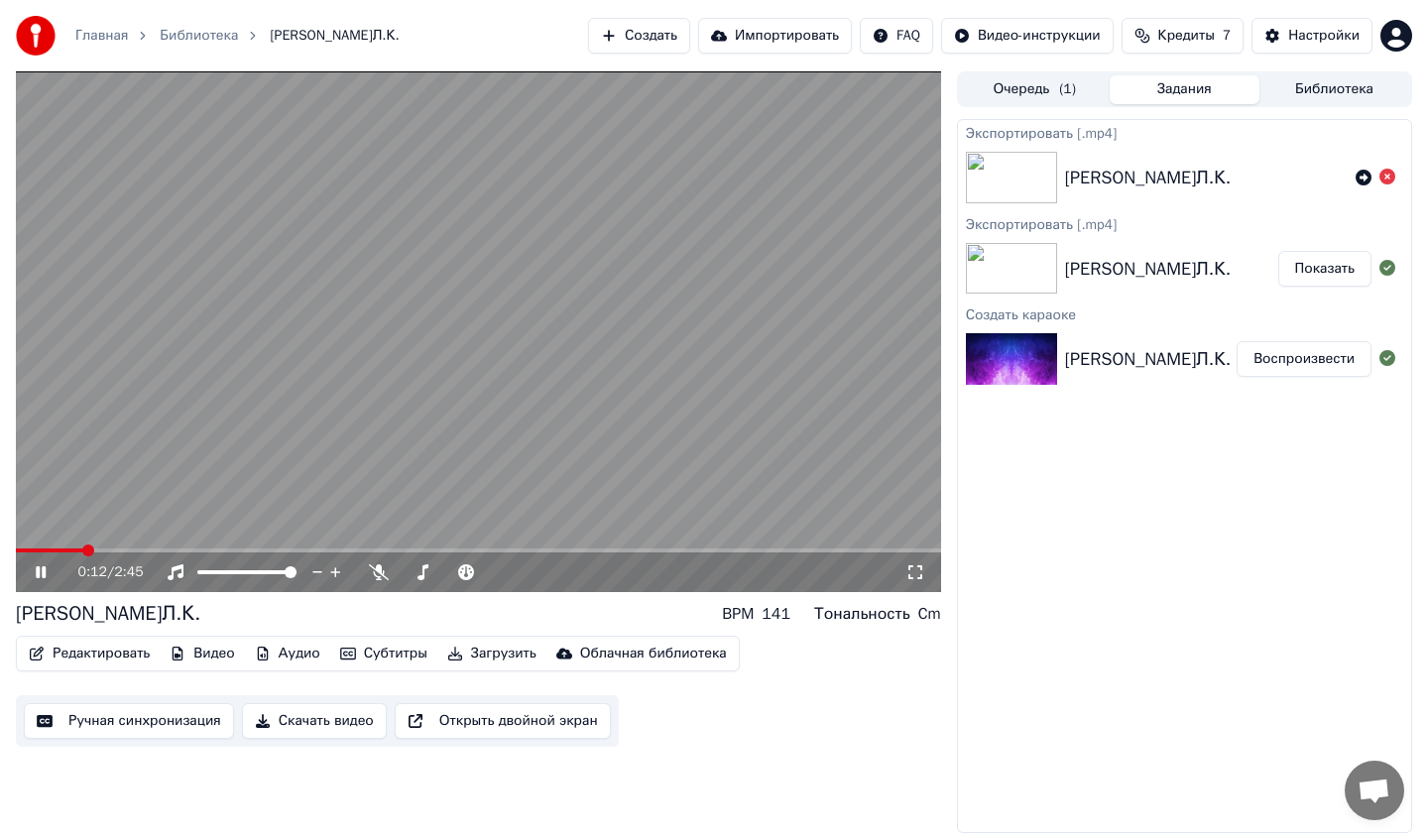 click at bounding box center (478, 550) 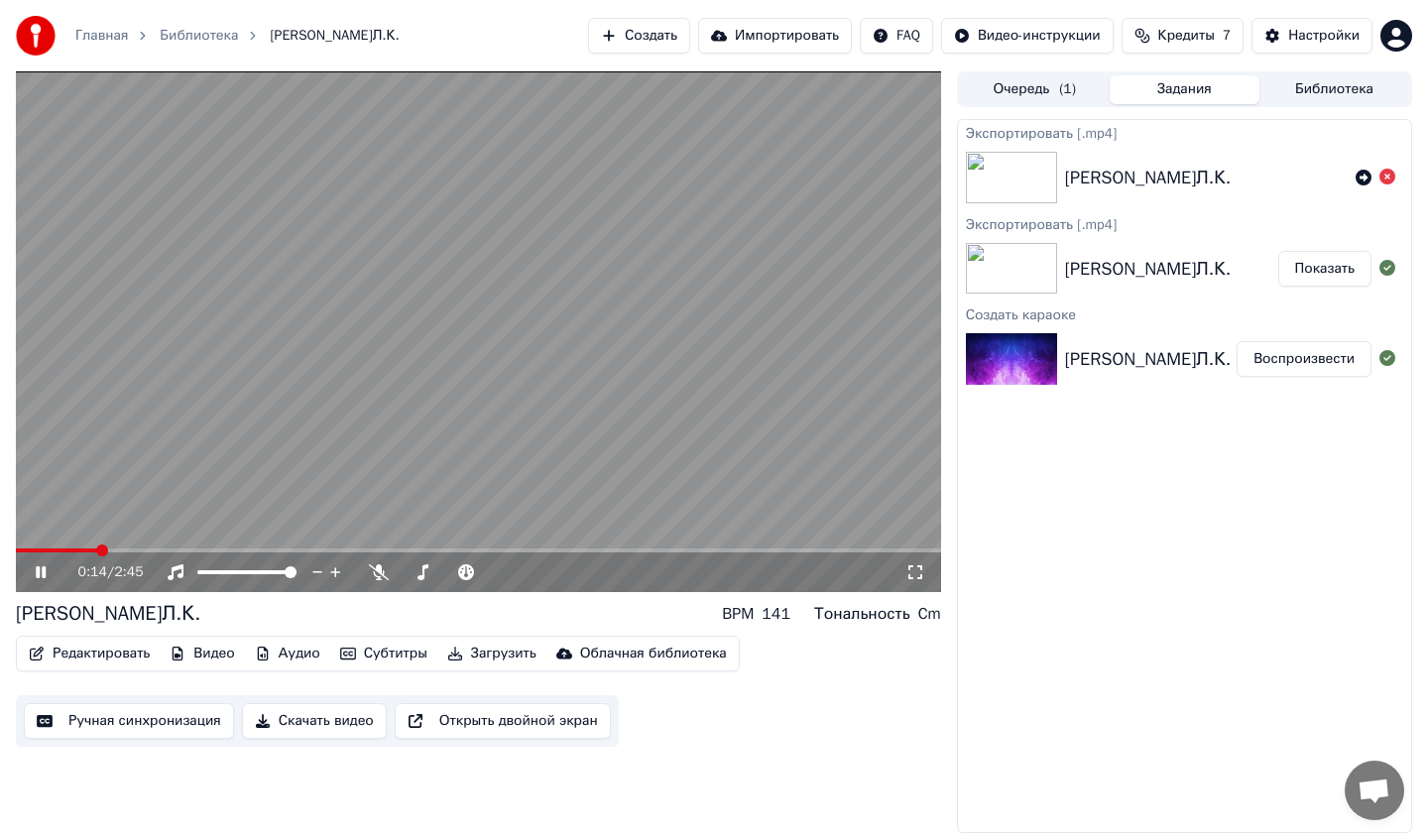 click at bounding box center [57, 550] 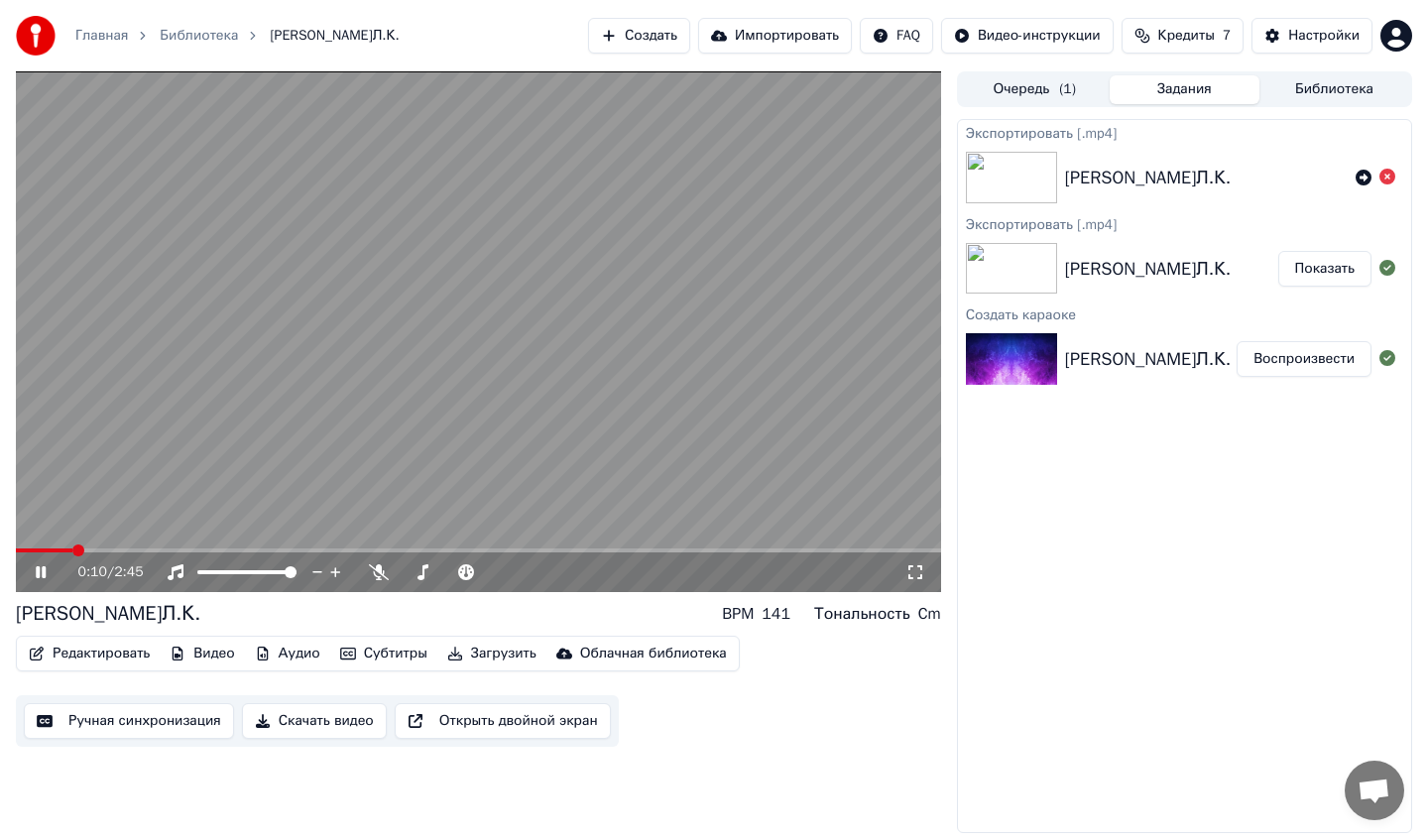 click at bounding box center [44, 550] 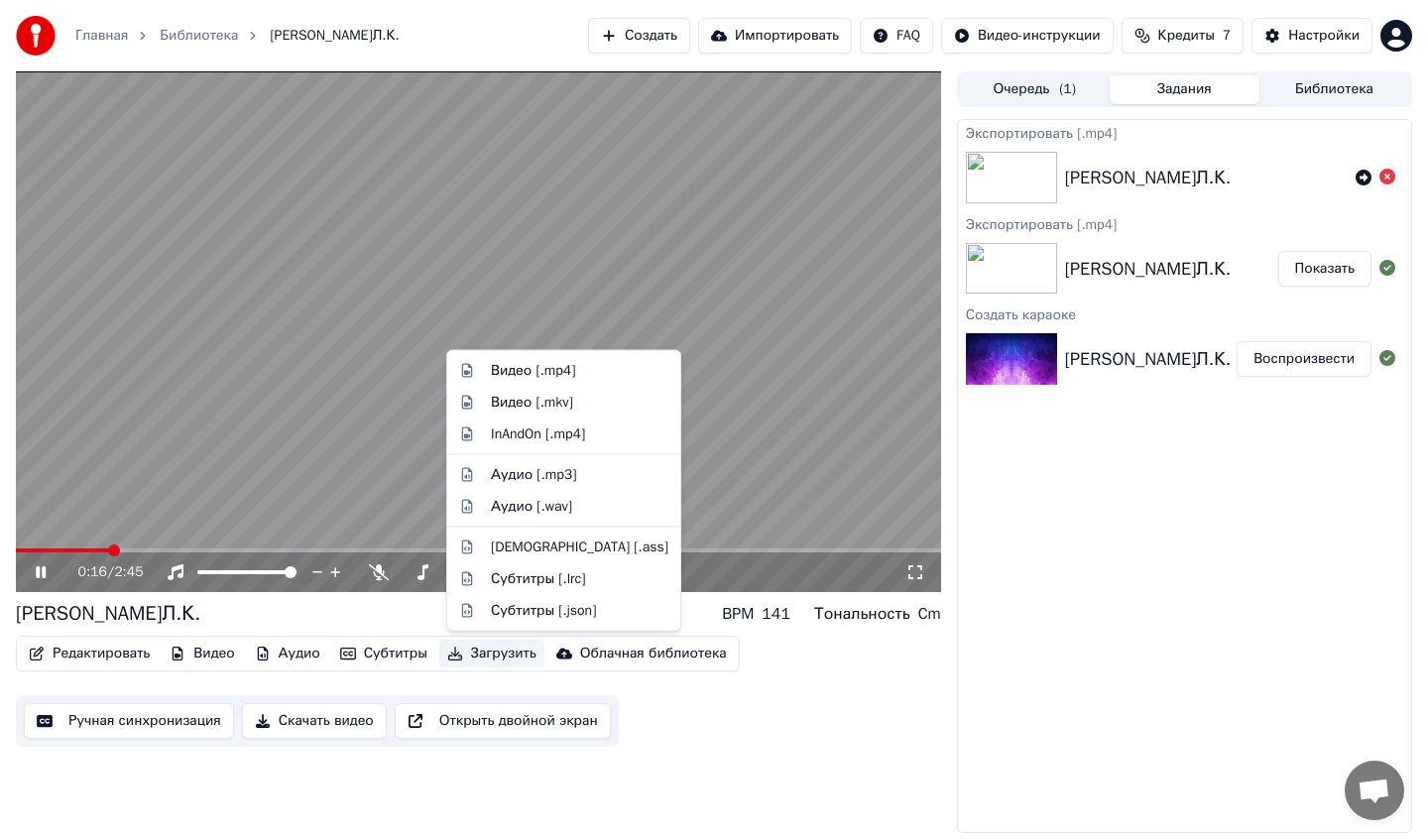 click on "Загрузить" at bounding box center (492, 654) 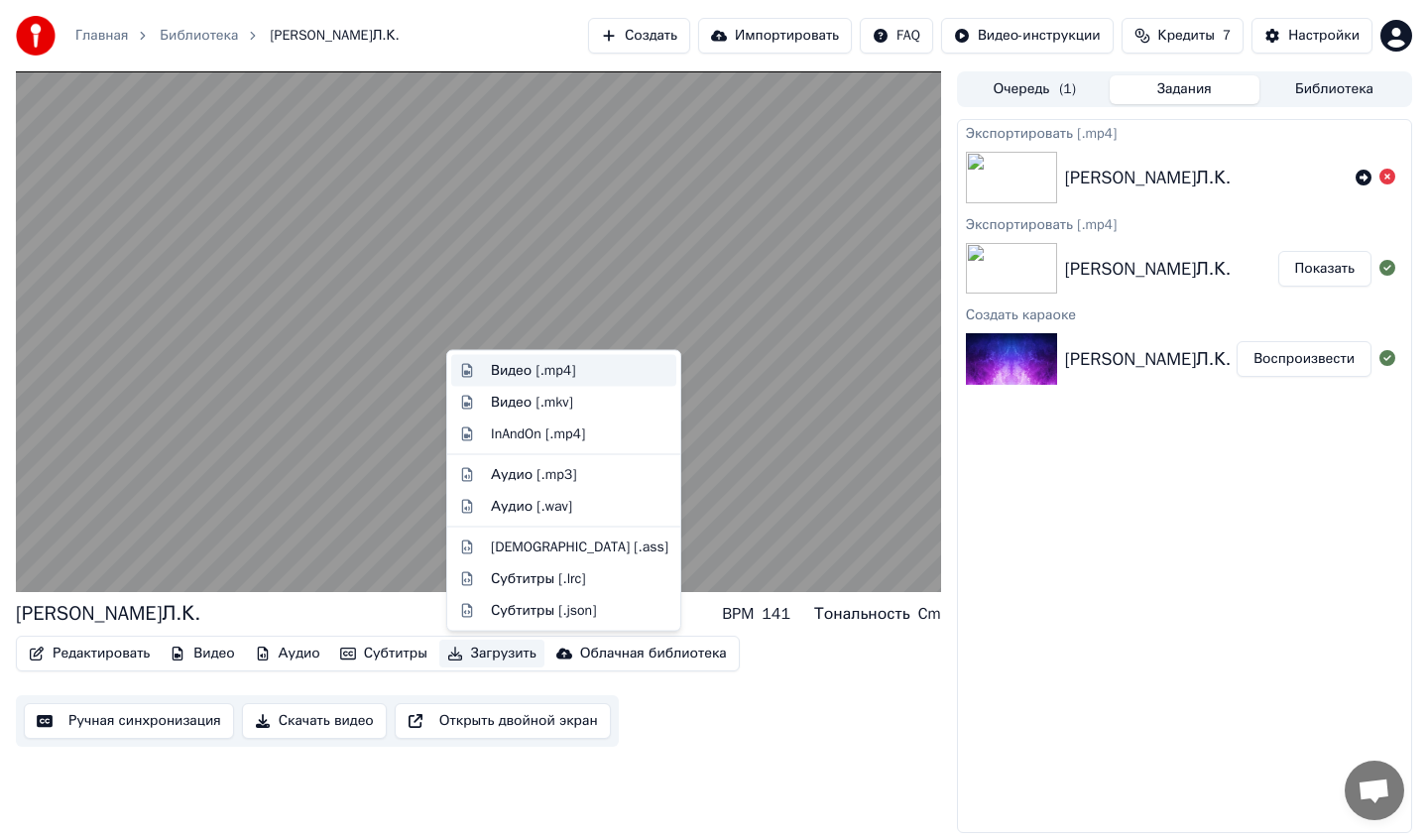 click on "Видео [.mp4]" at bounding box center (533, 371) 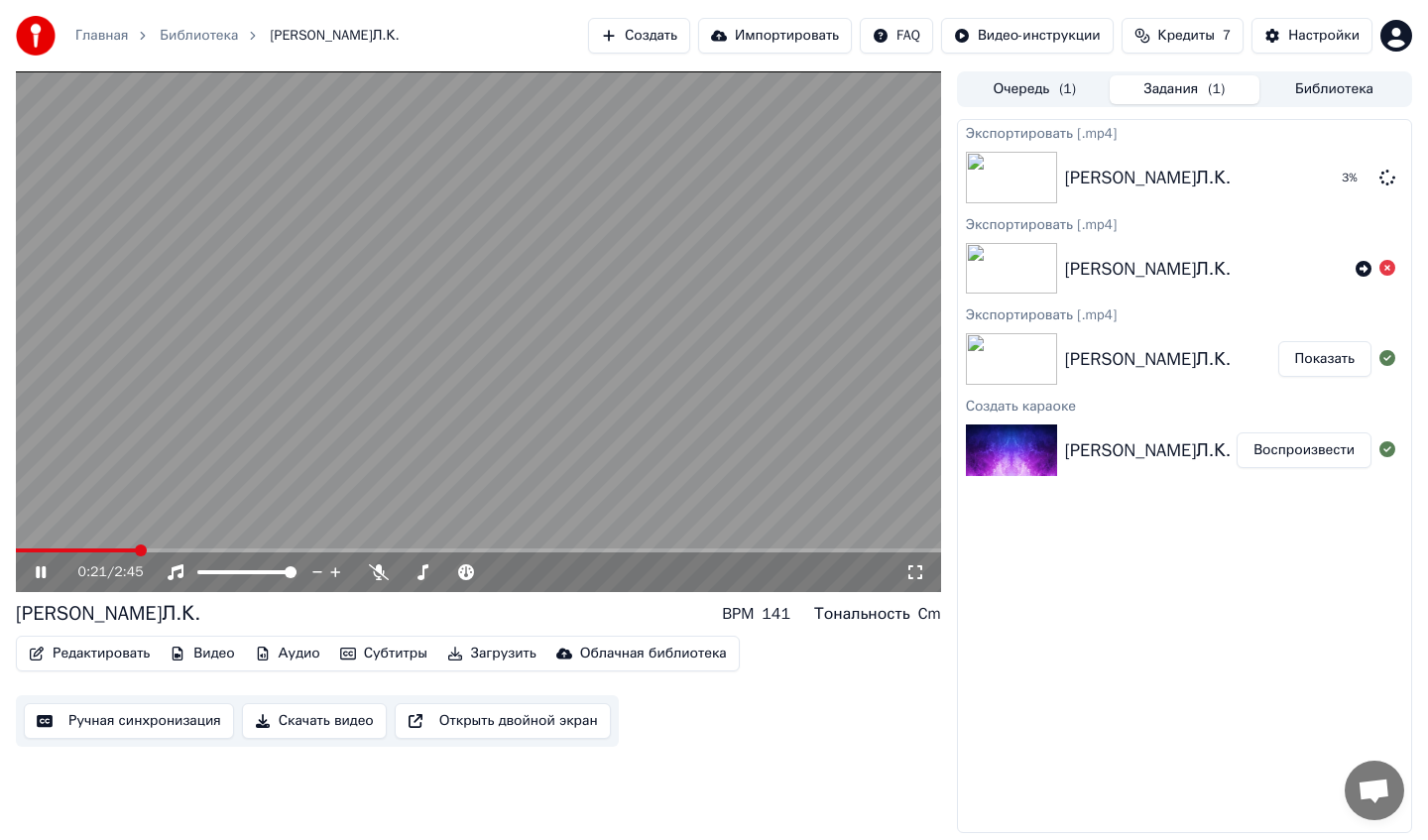 click 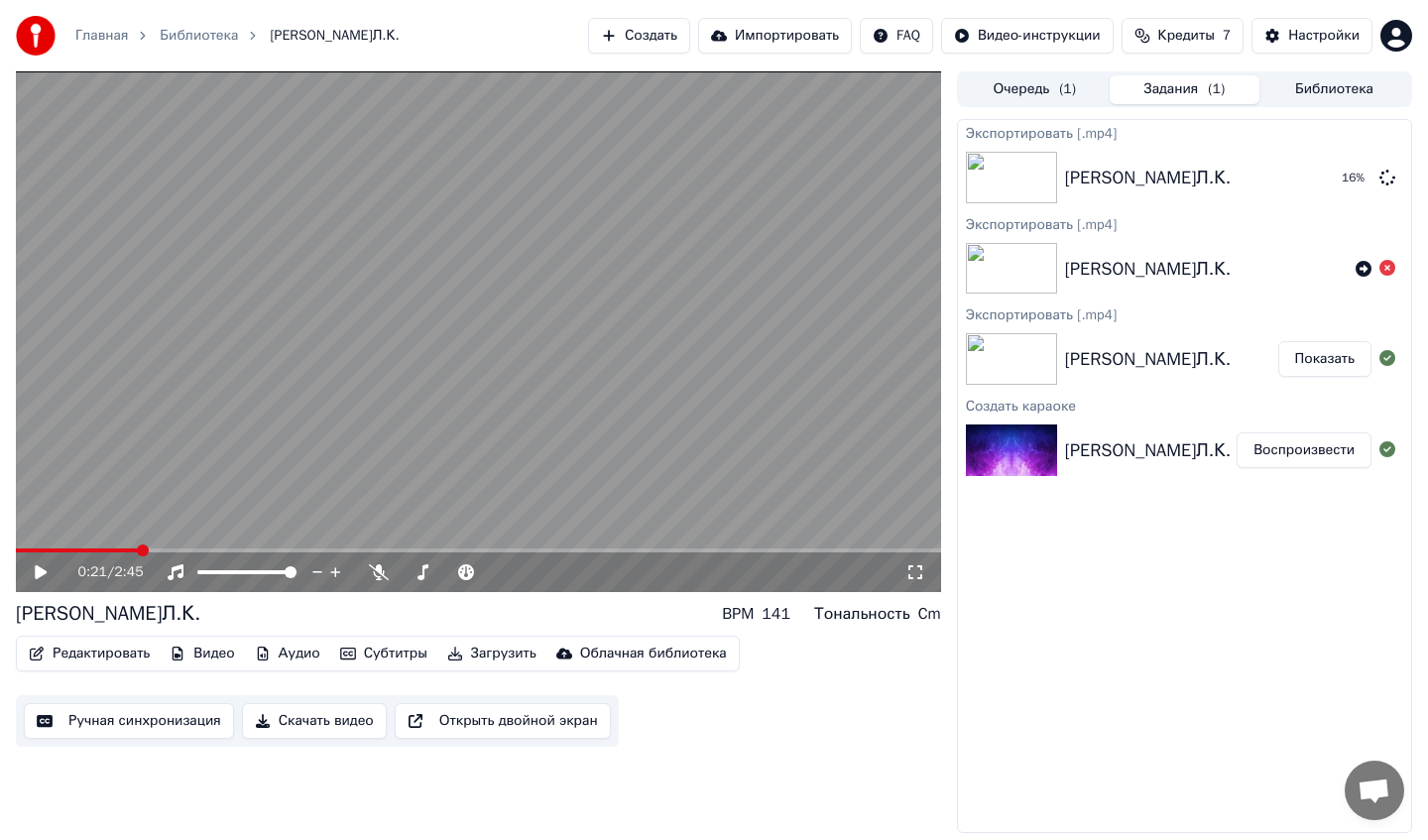 click on "Показать" at bounding box center [1325, 359] 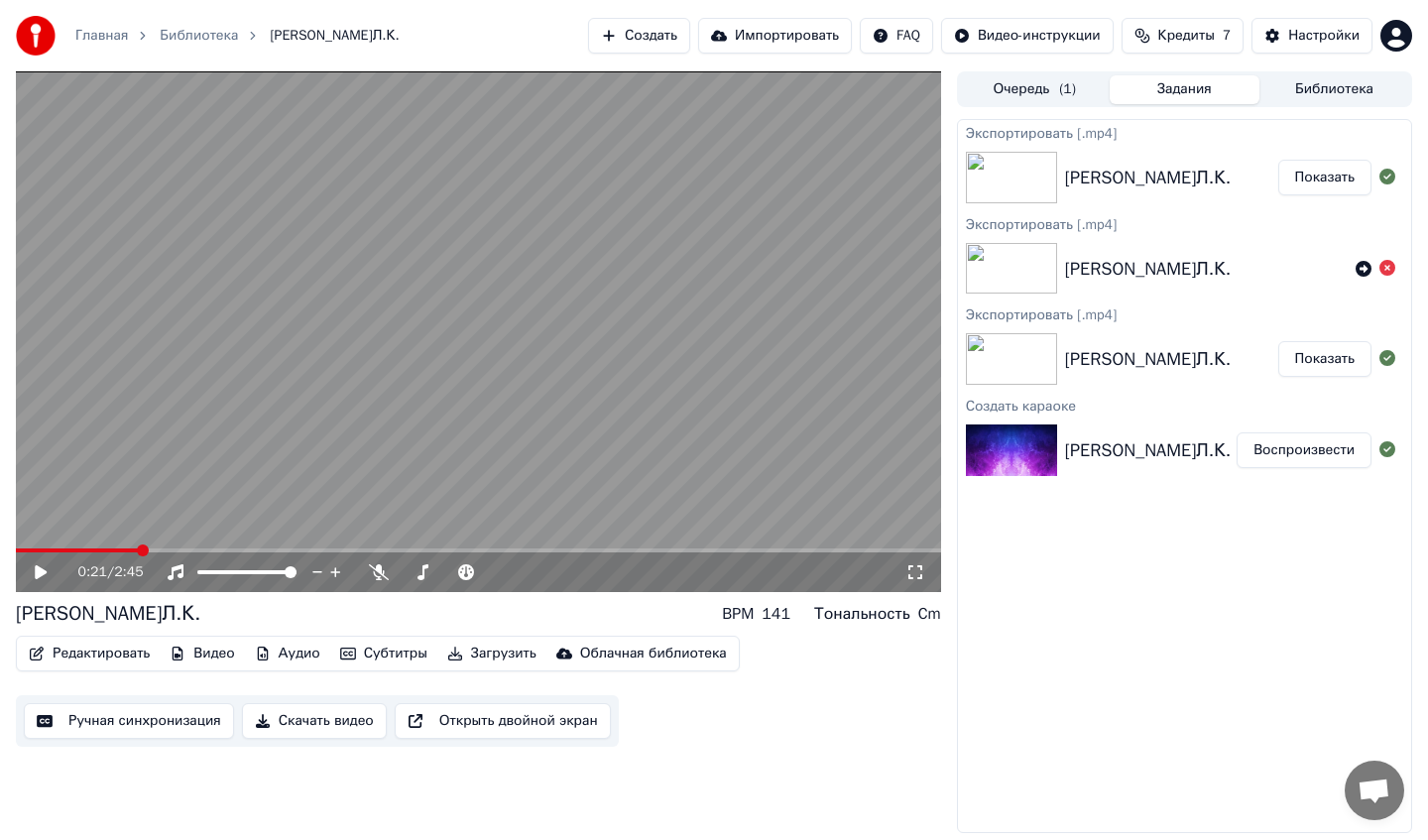 click on "Показать" at bounding box center [1325, 178] 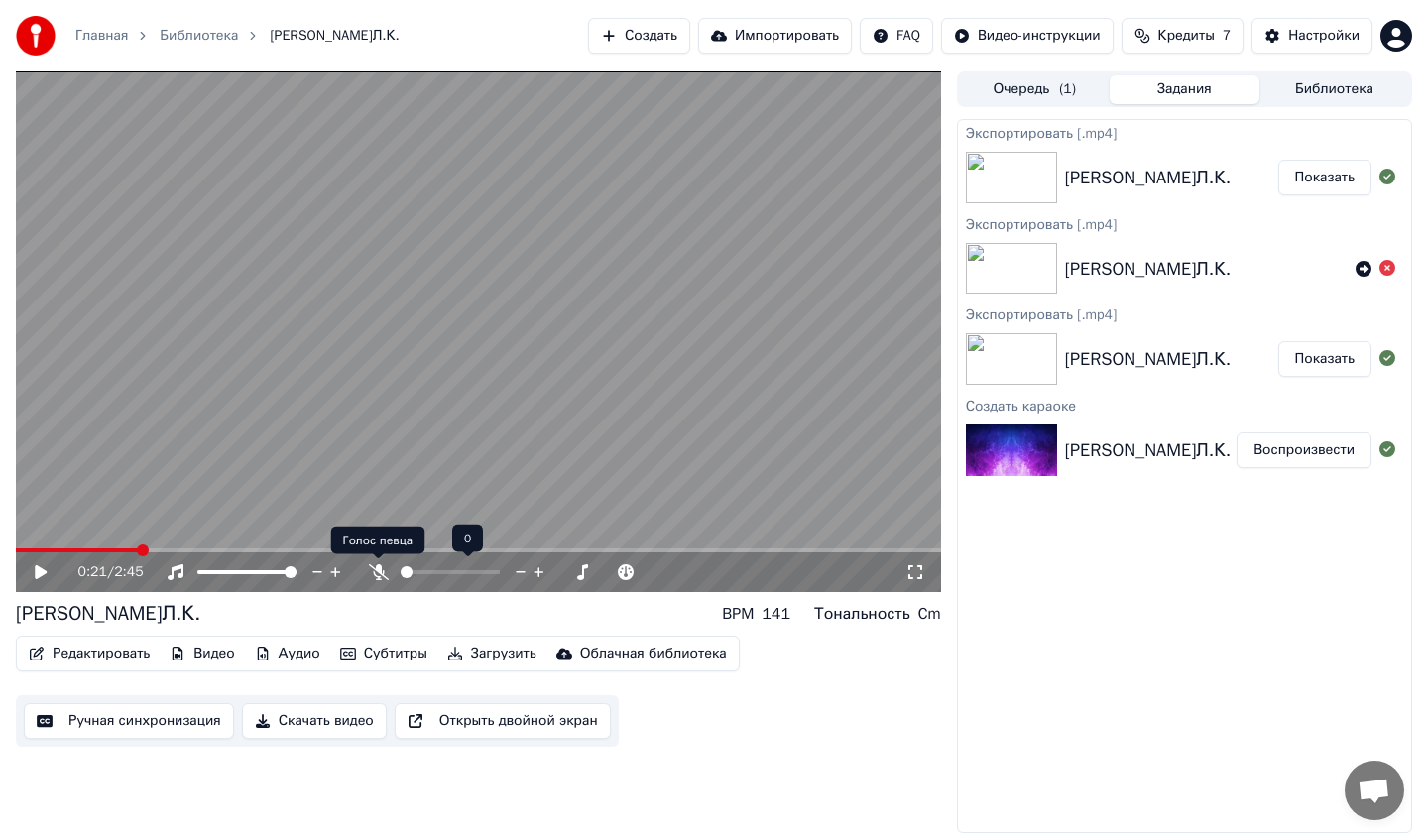 click 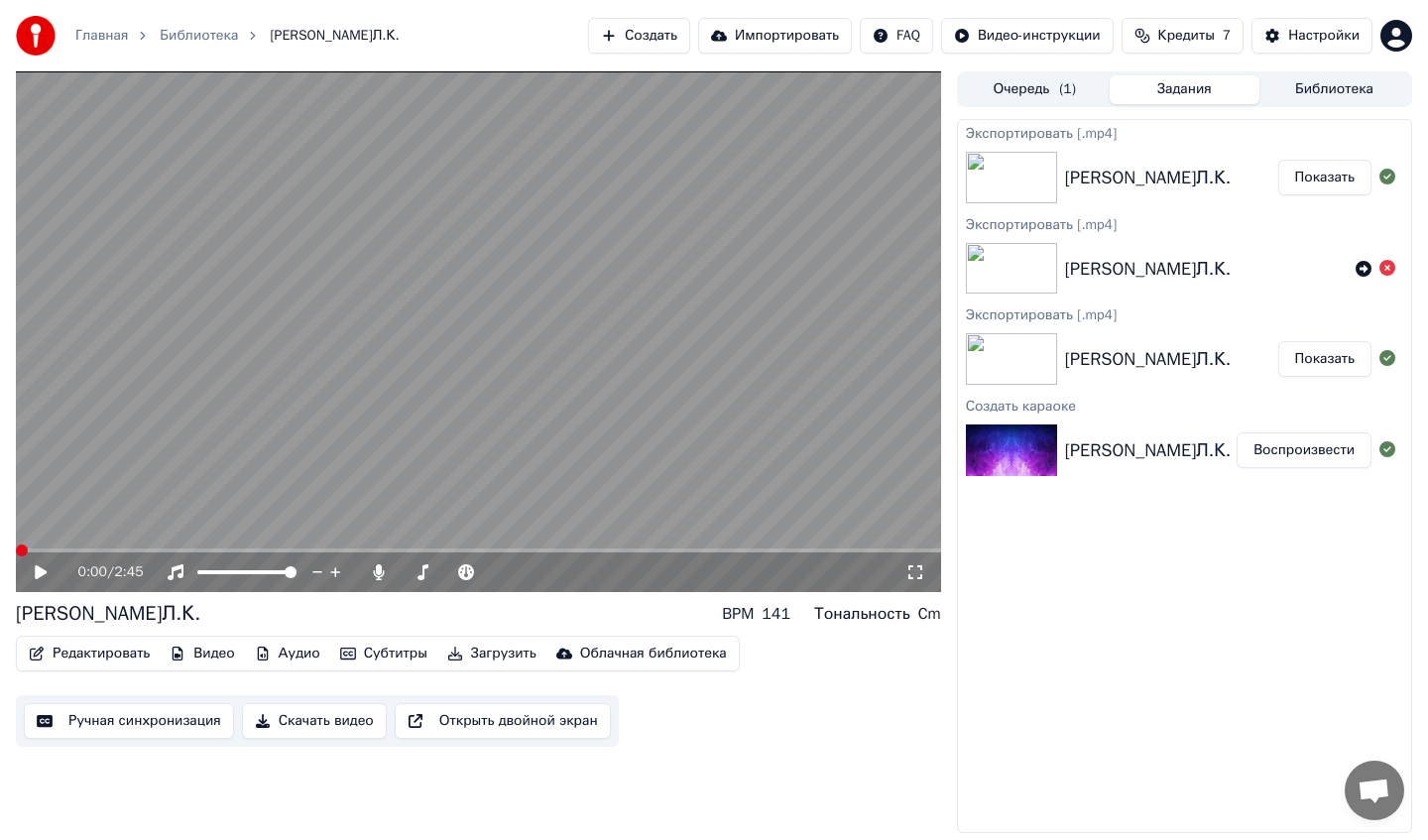 click at bounding box center (16, 550) 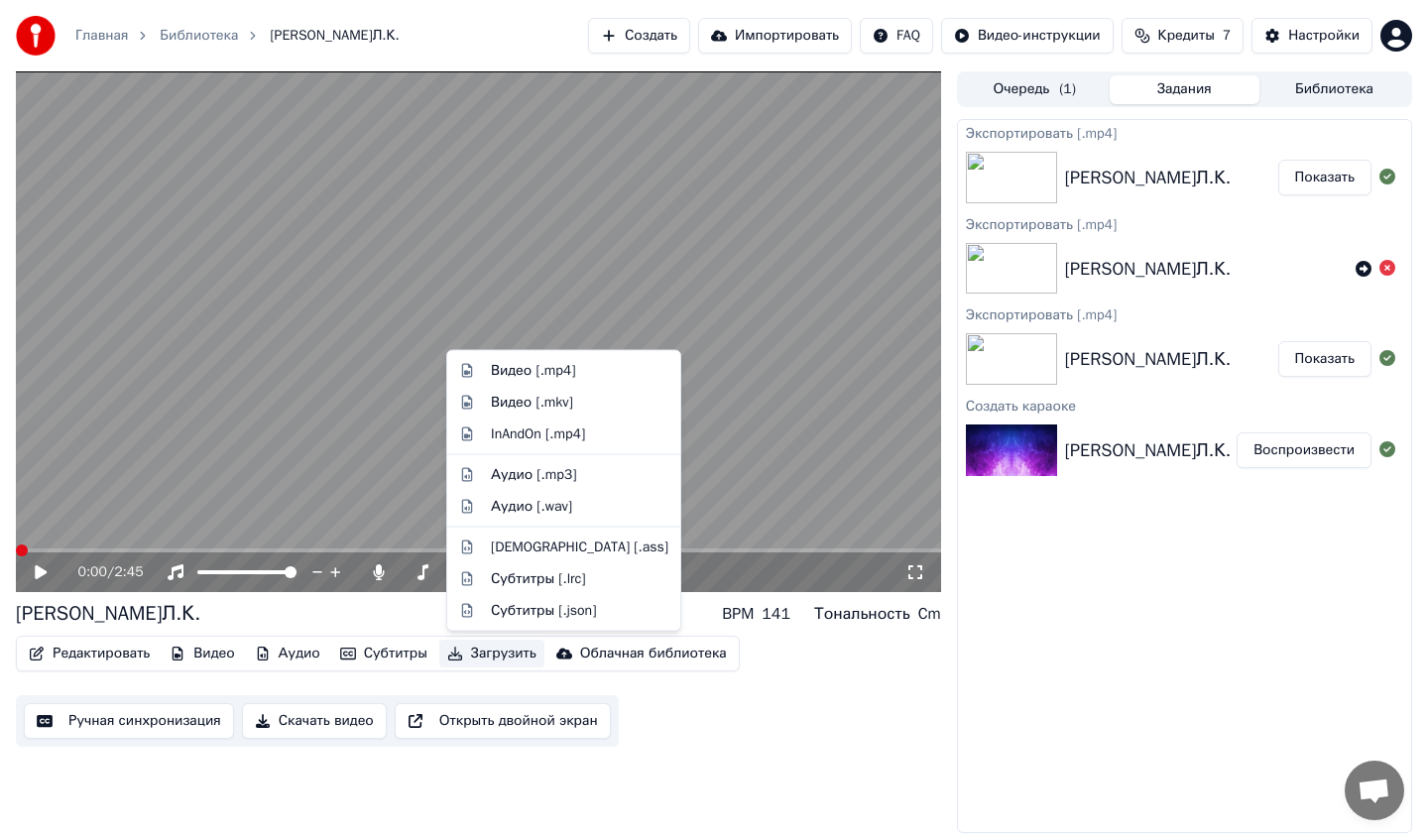 click on "Загрузить" at bounding box center [492, 654] 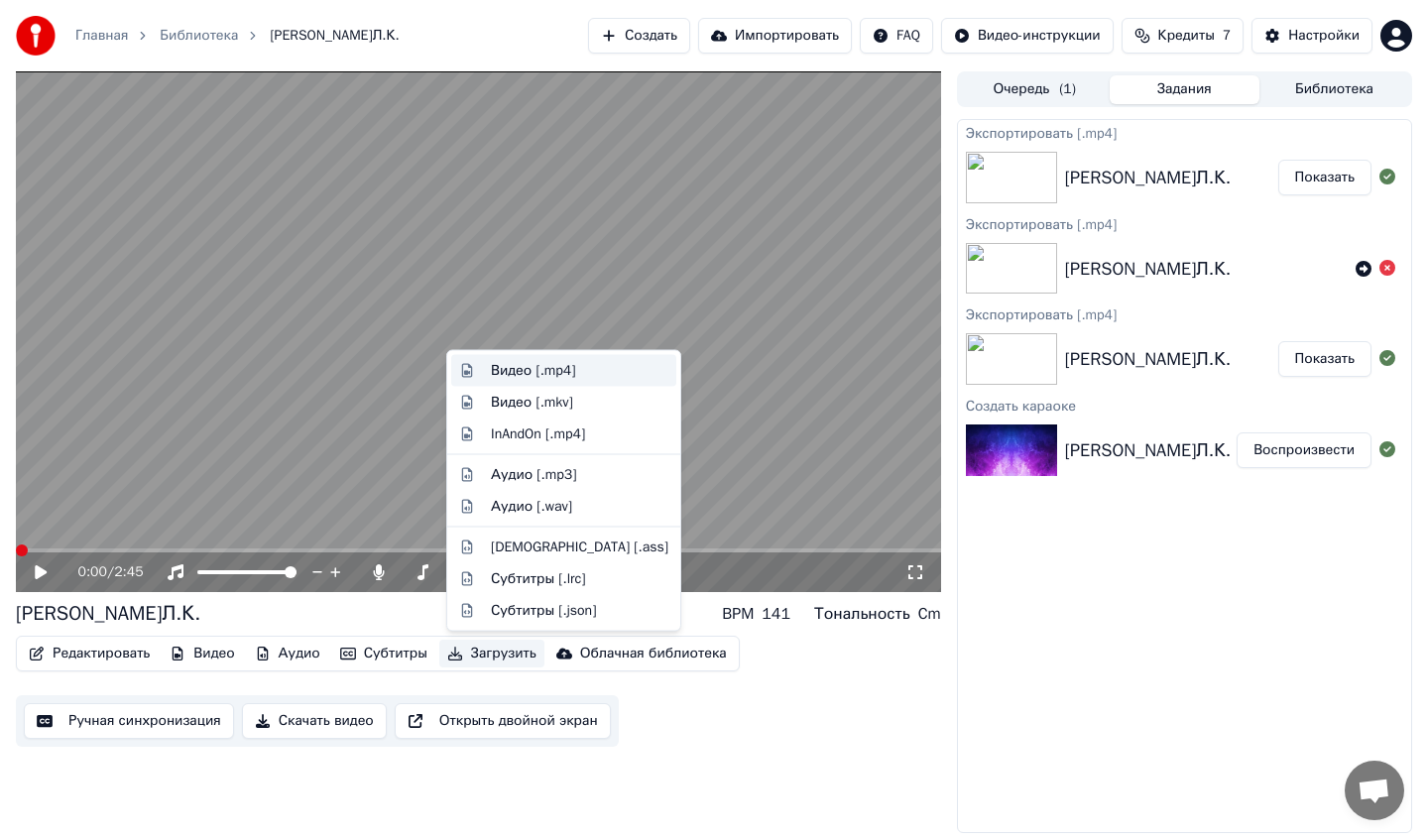 click on "Видео [.mp4]" at bounding box center [533, 371] 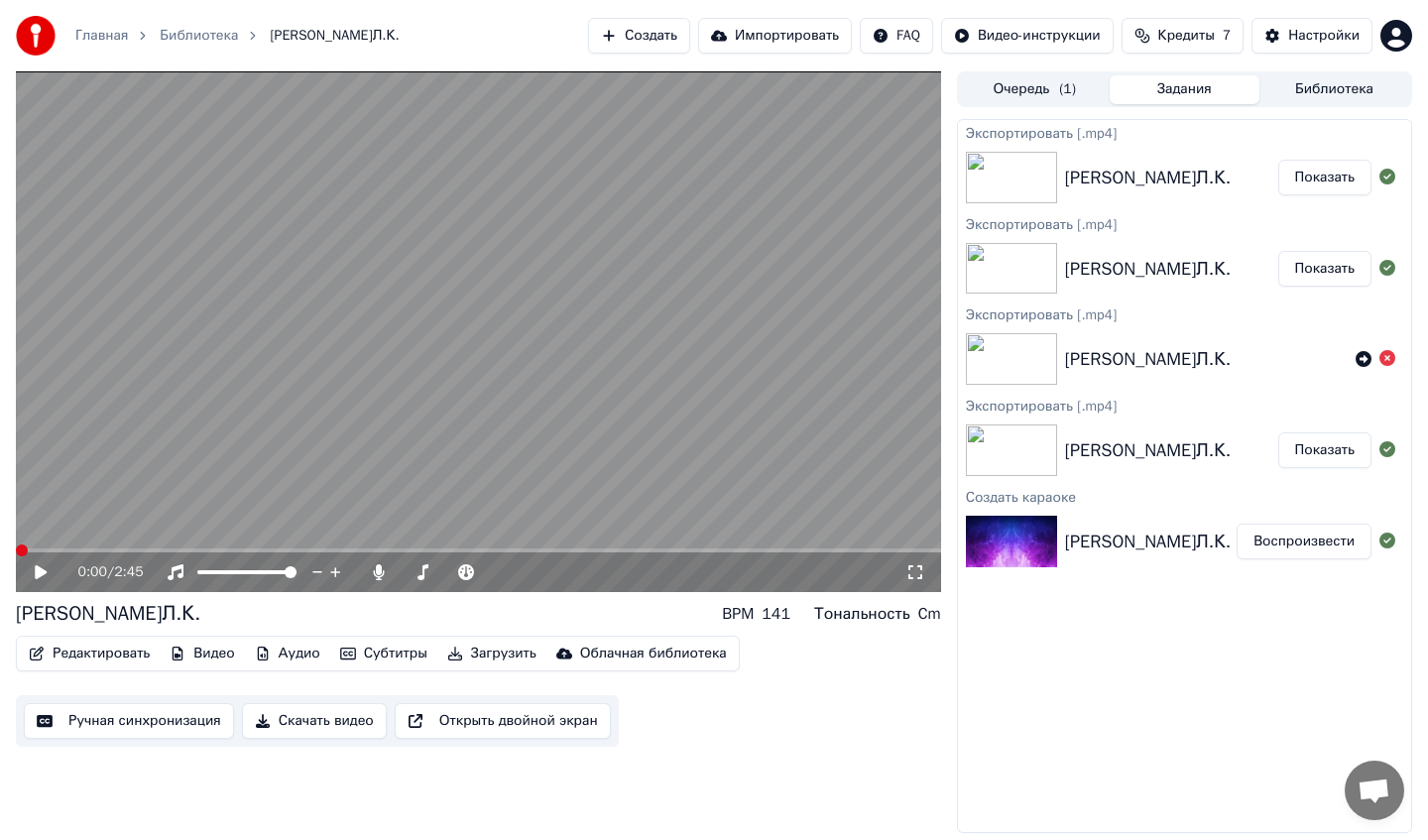 click on "Показать" at bounding box center [1325, 178] 